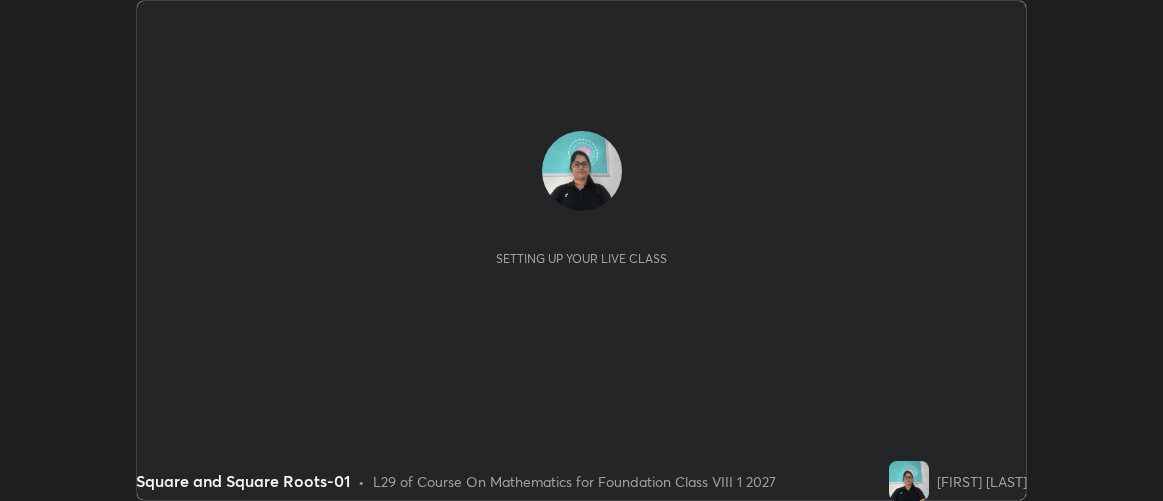 scroll, scrollTop: 0, scrollLeft: 0, axis: both 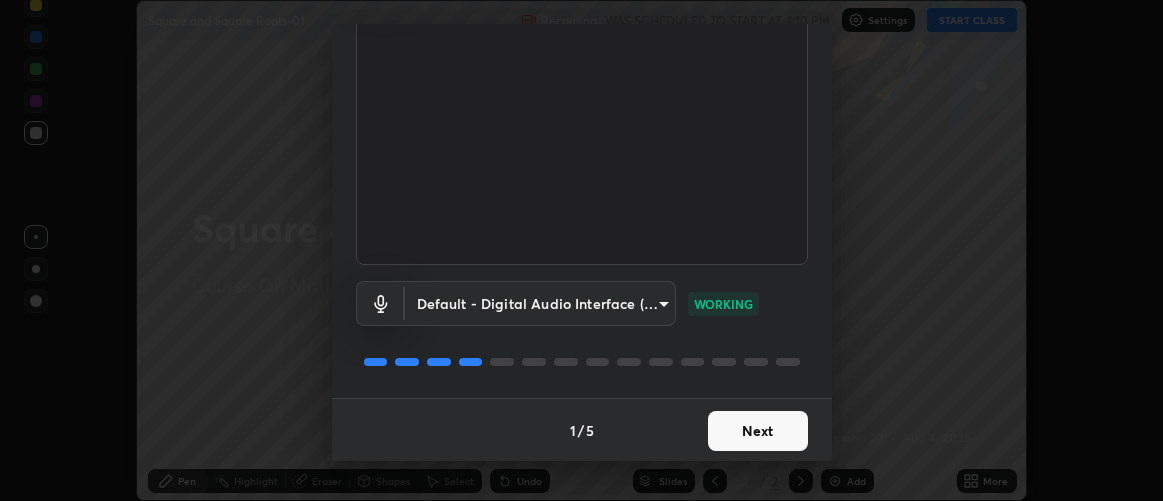 click on "Next" at bounding box center (758, 431) 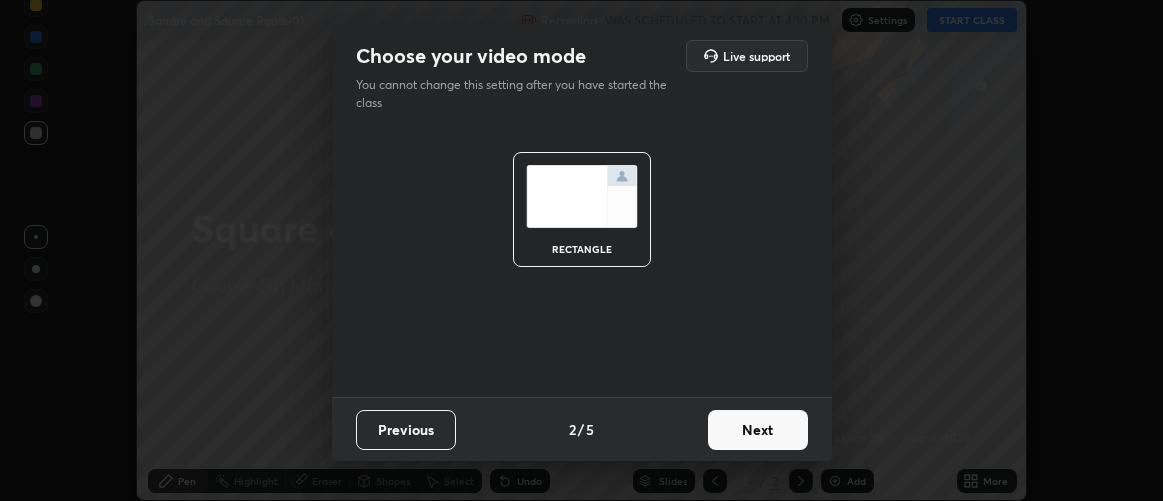 click on "Next" at bounding box center (758, 430) 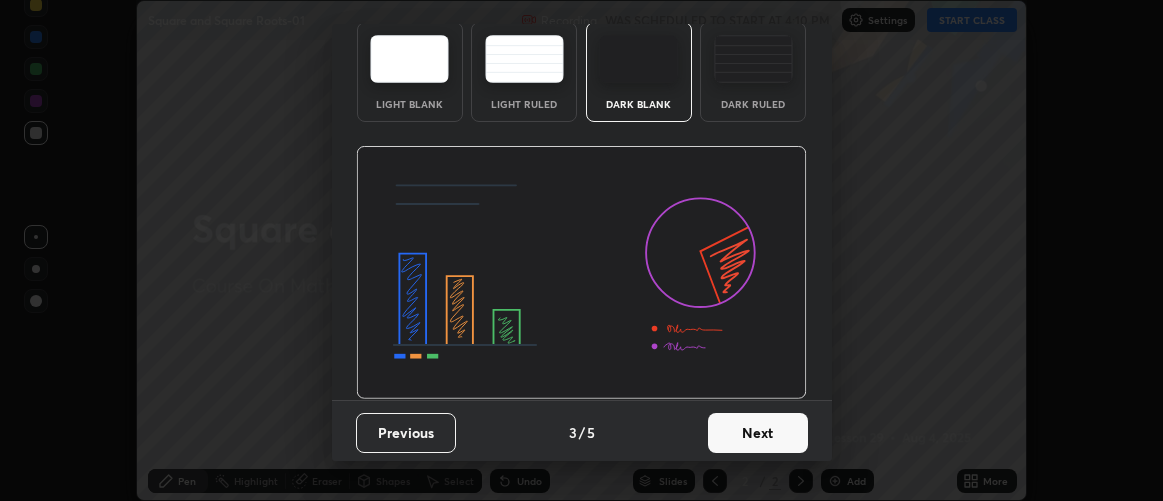 scroll, scrollTop: 98, scrollLeft: 0, axis: vertical 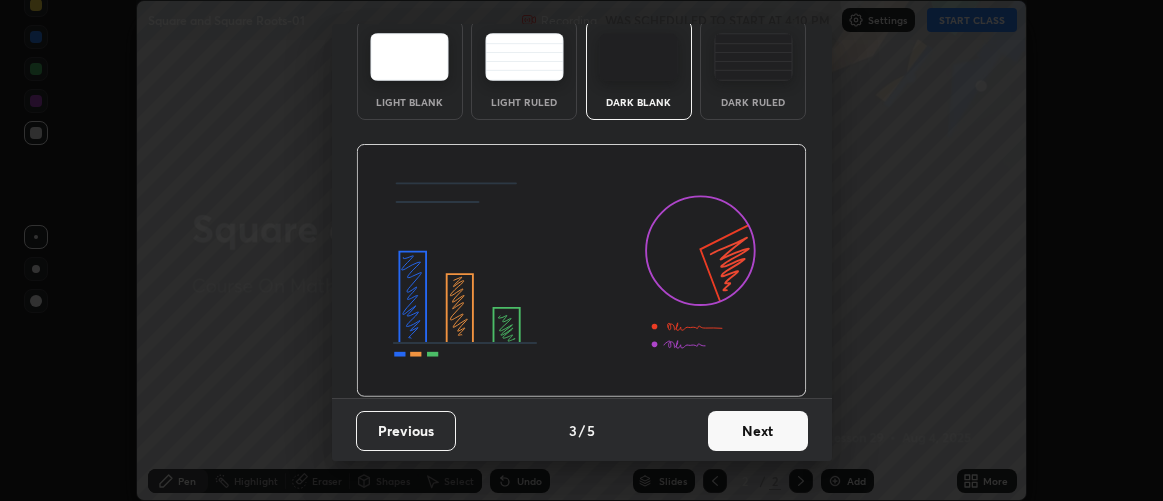 click on "Next" at bounding box center (758, 431) 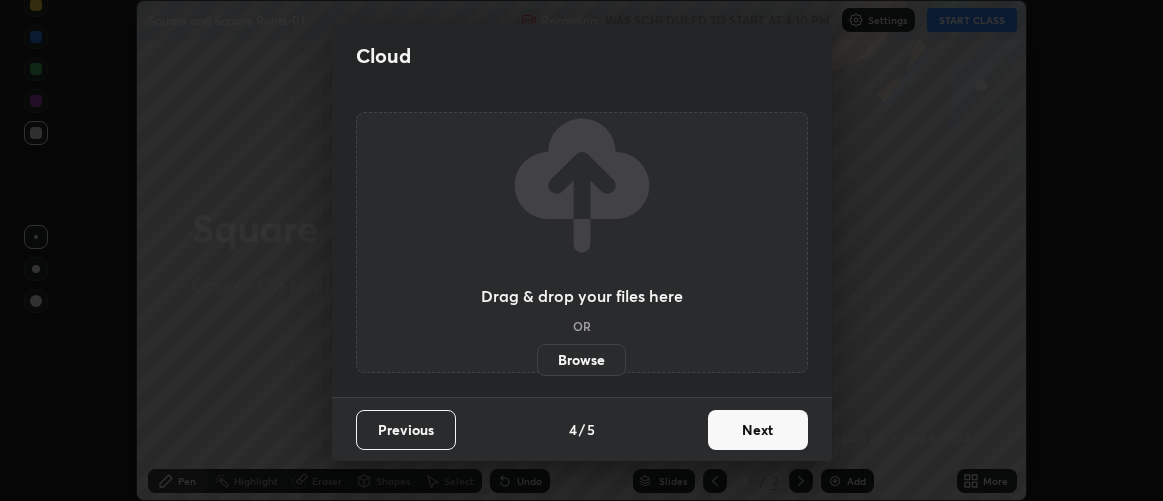 scroll, scrollTop: 0, scrollLeft: 0, axis: both 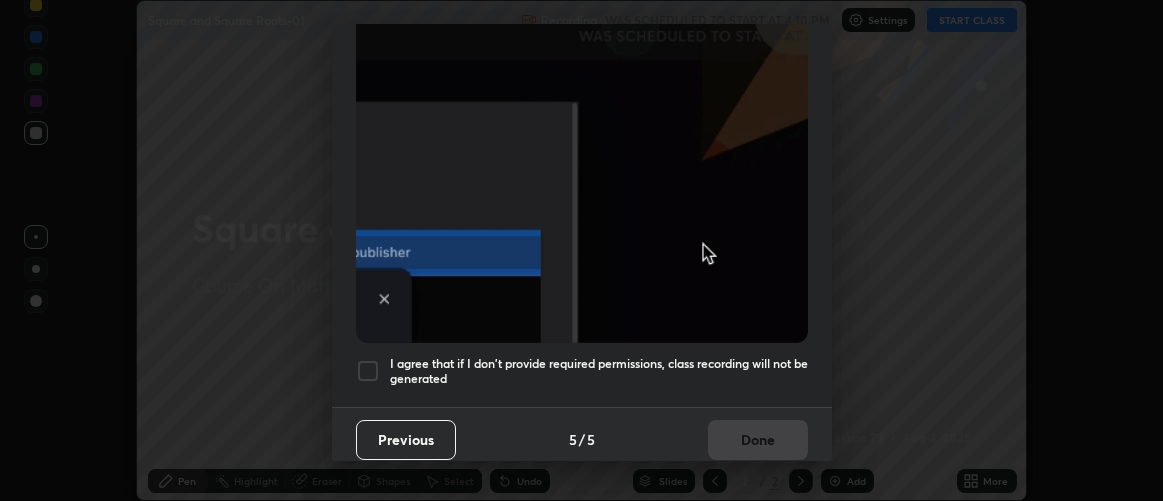 click at bounding box center (368, 371) 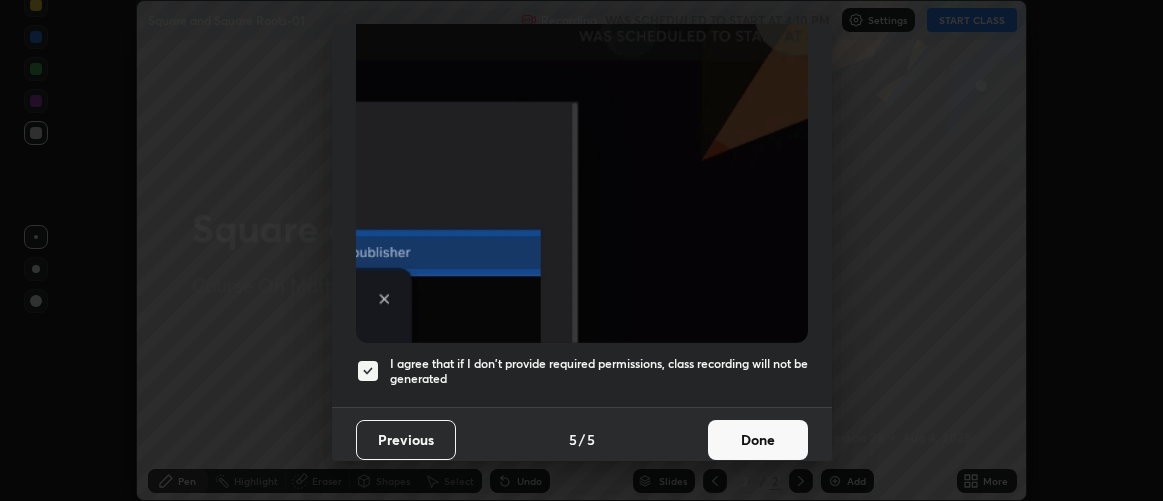 click on "Done" at bounding box center (758, 440) 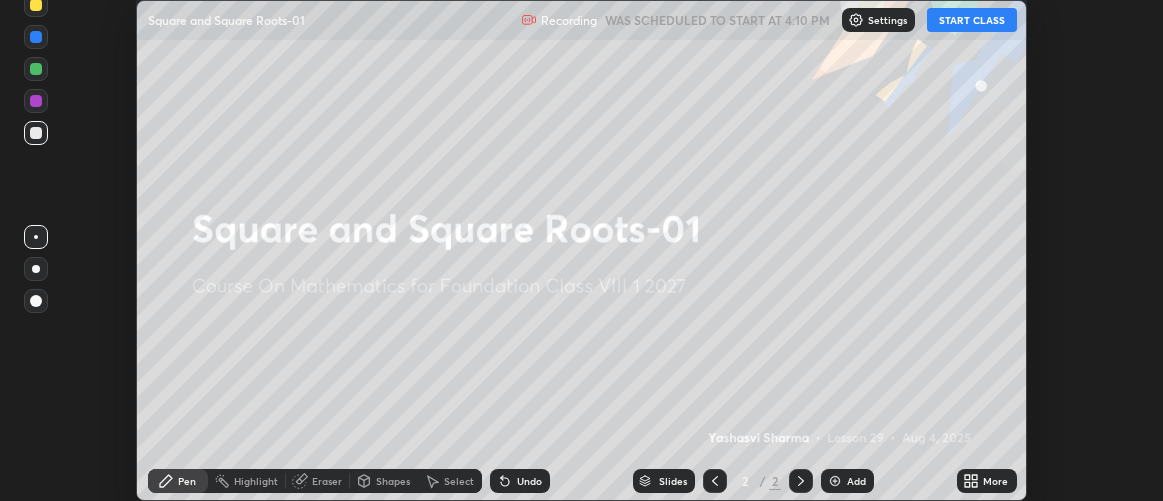 click on "START CLASS" at bounding box center [972, 20] 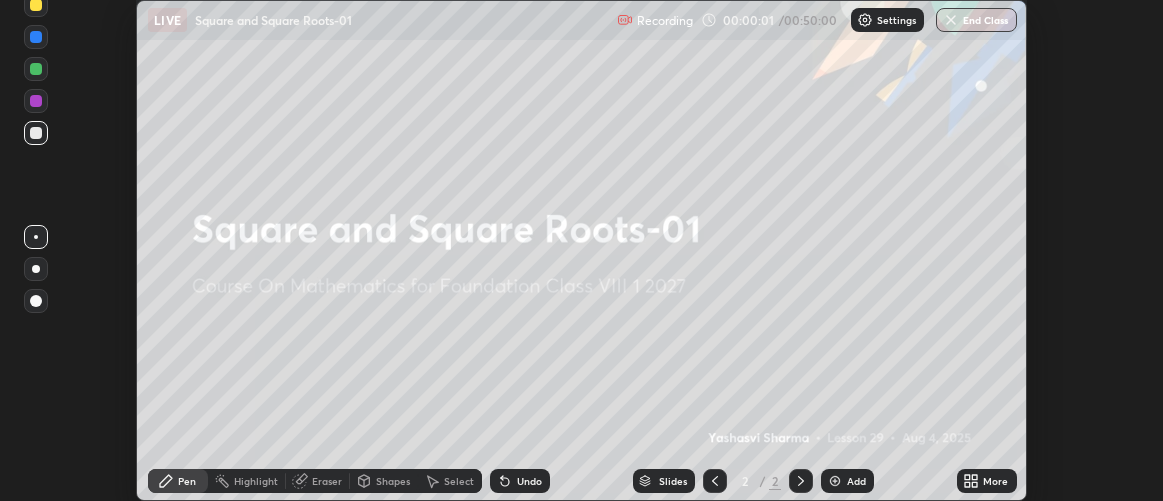 click on "More" at bounding box center (987, 481) 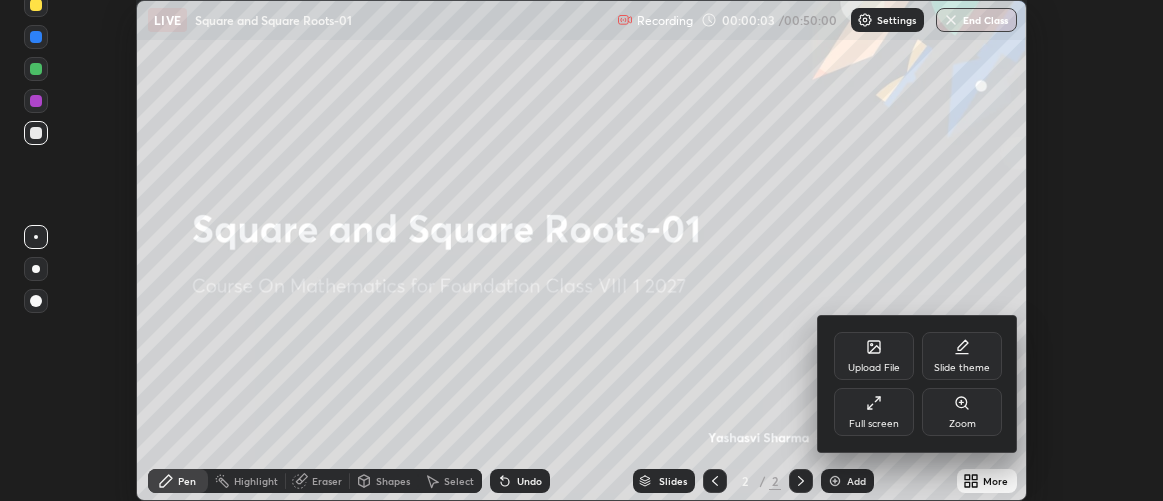 click 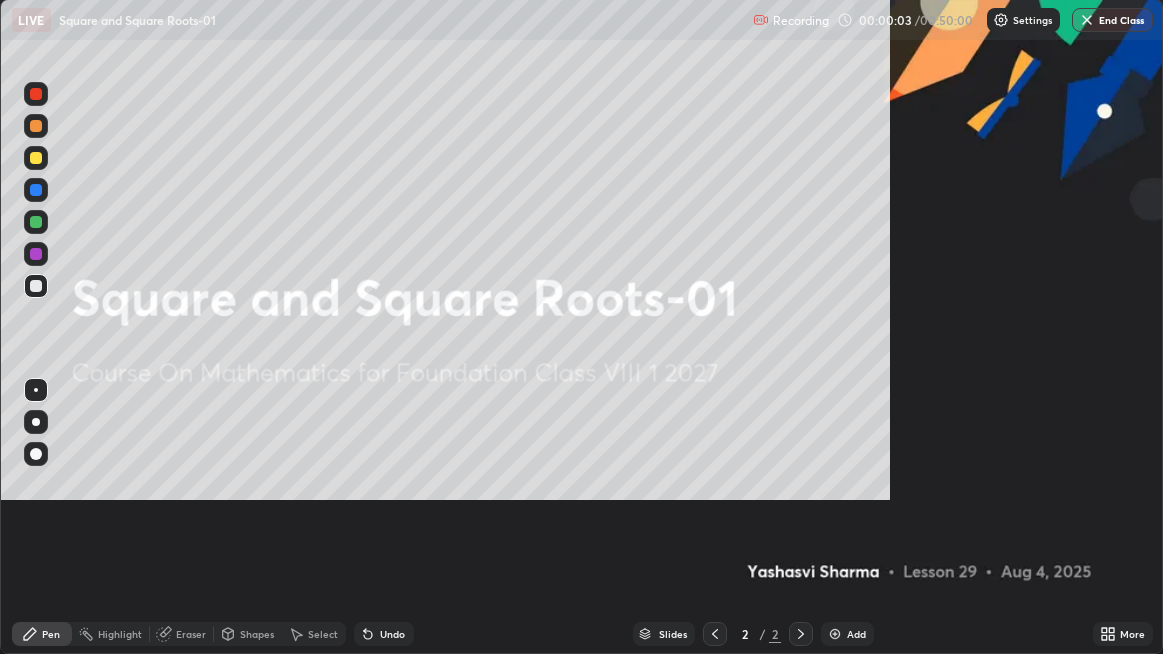 scroll, scrollTop: 99345, scrollLeft: 98836, axis: both 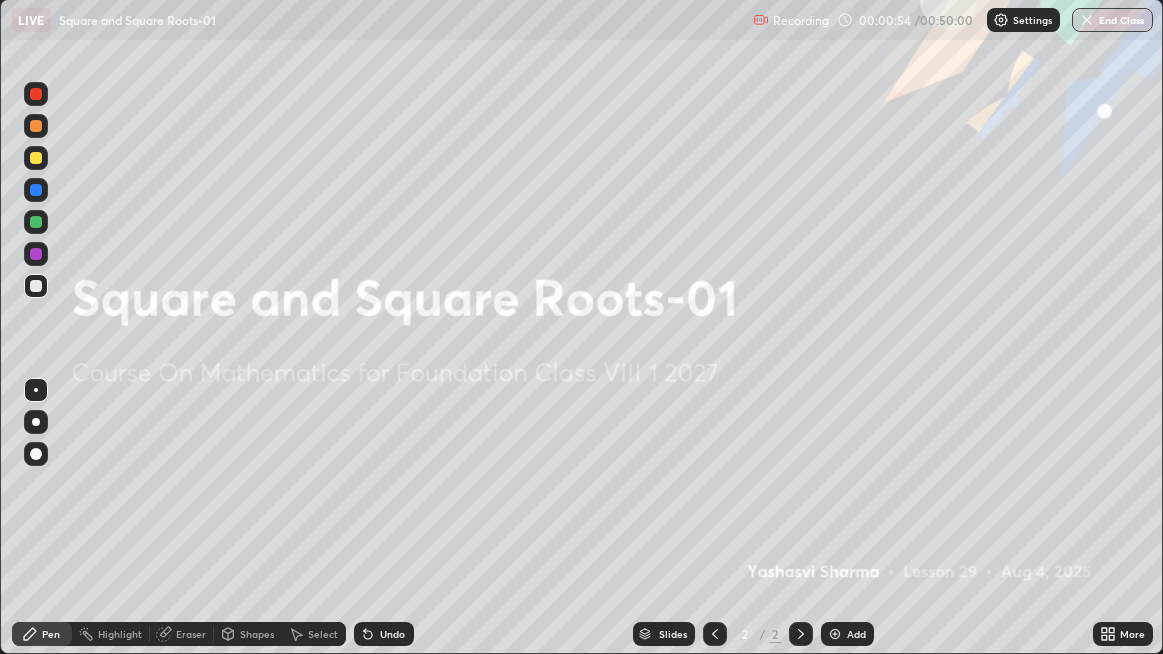 click at bounding box center (801, 634) 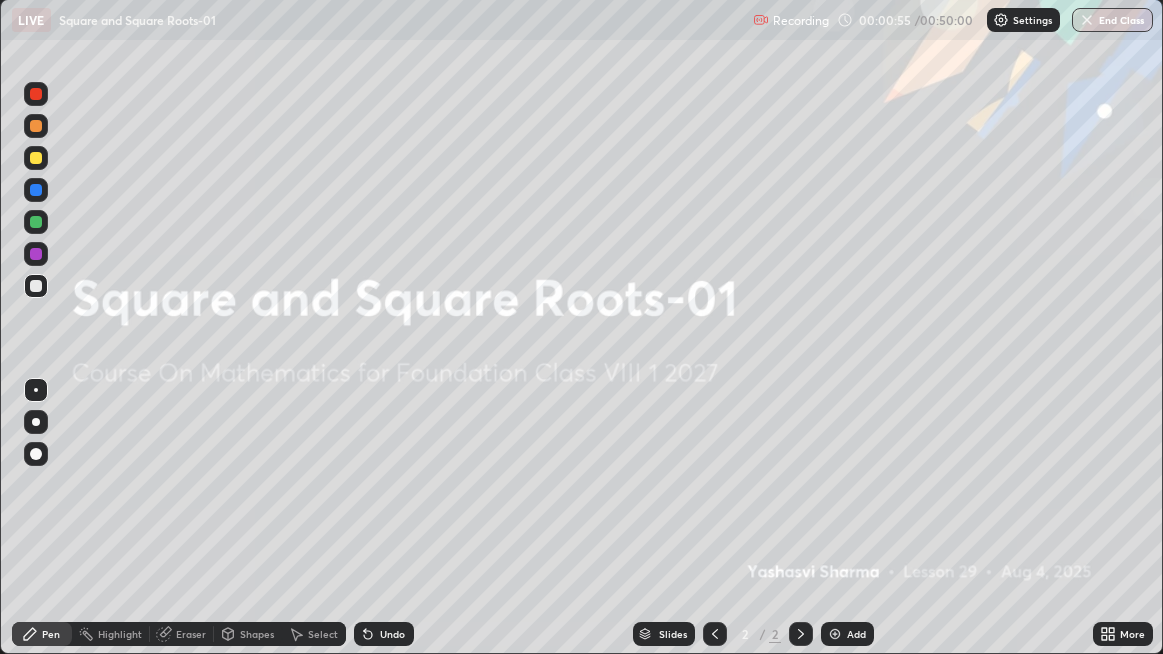 click at bounding box center [835, 634] 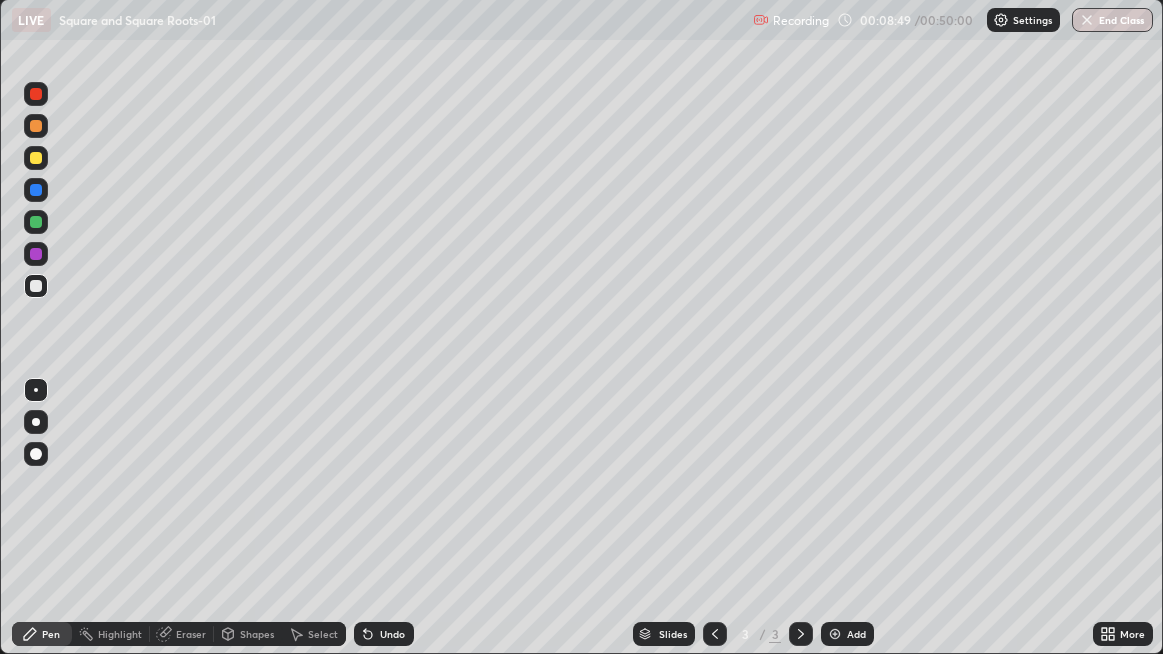 click 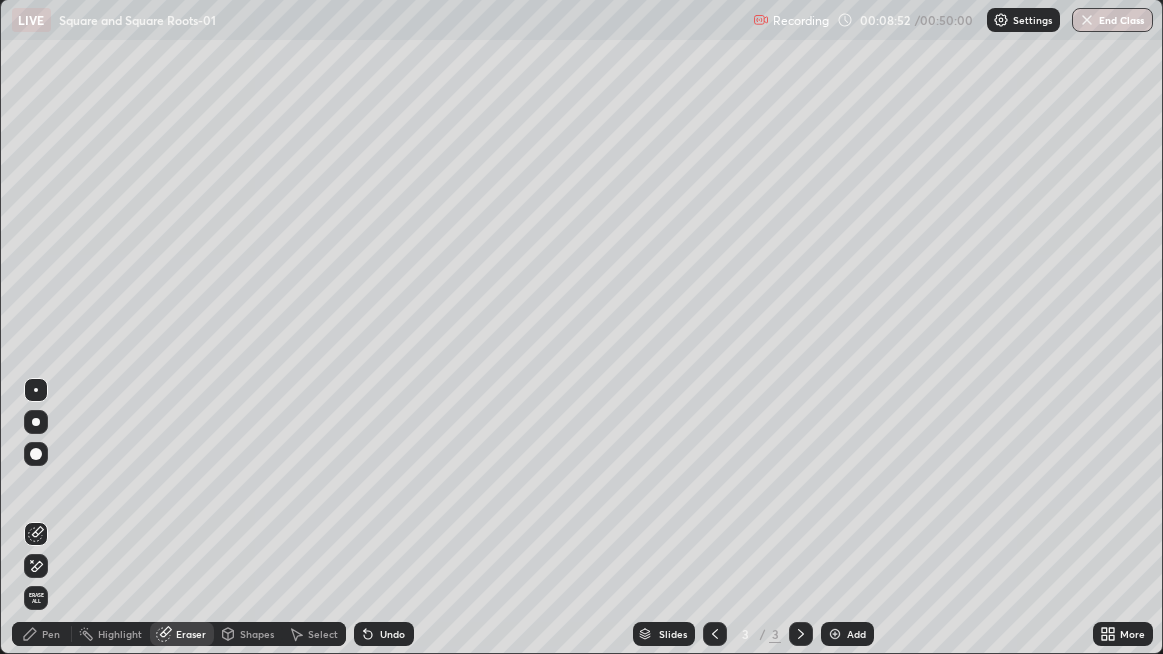 click on "Pen" at bounding box center (51, 634) 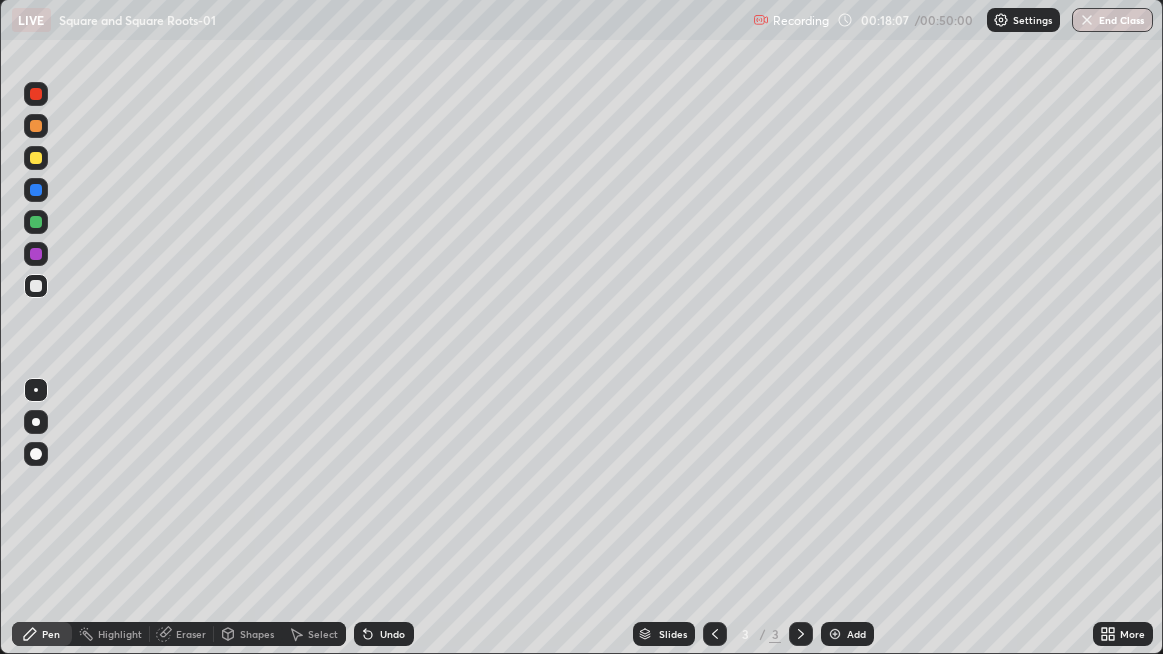 click on "Add" at bounding box center (856, 634) 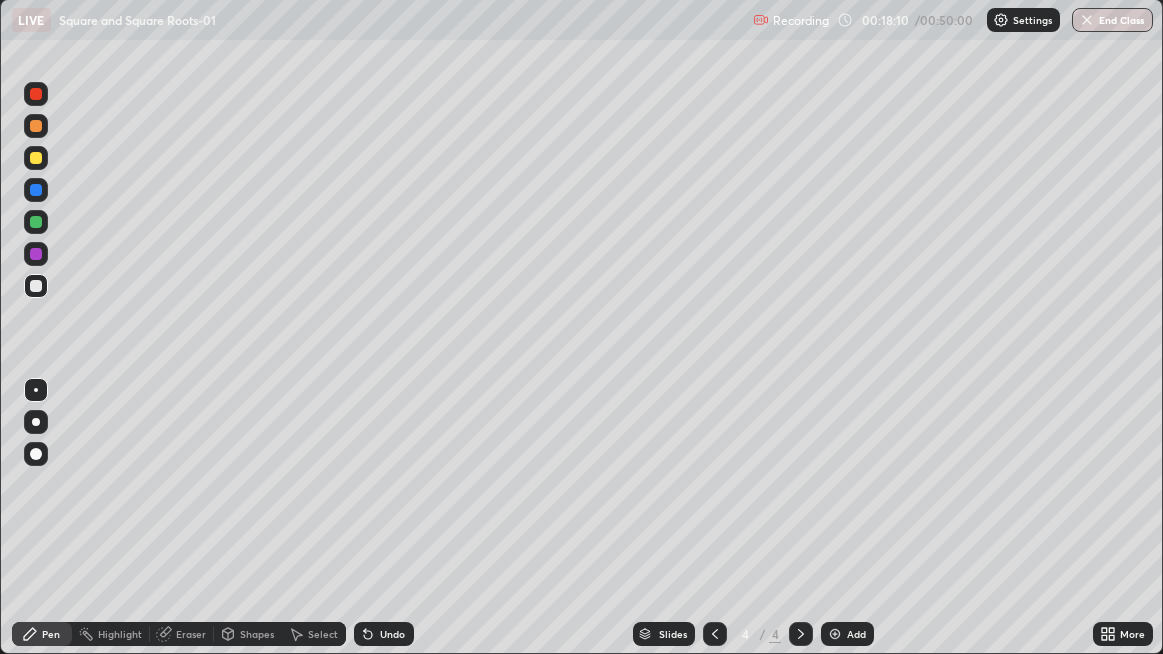click at bounding box center (36, 158) 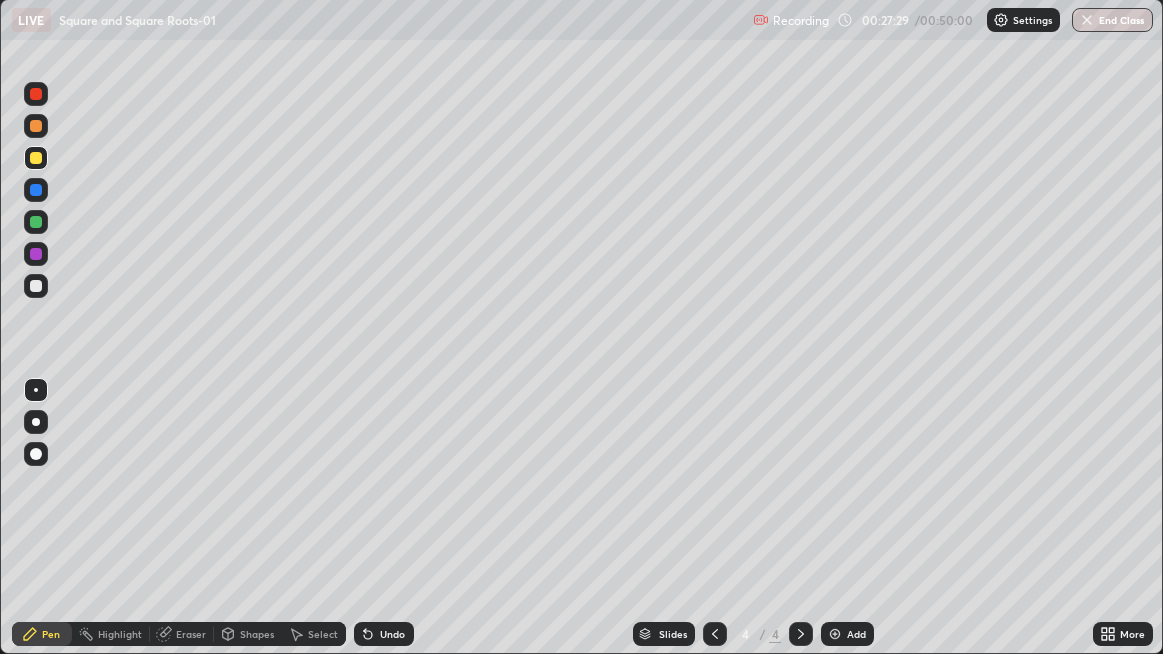 click at bounding box center (835, 634) 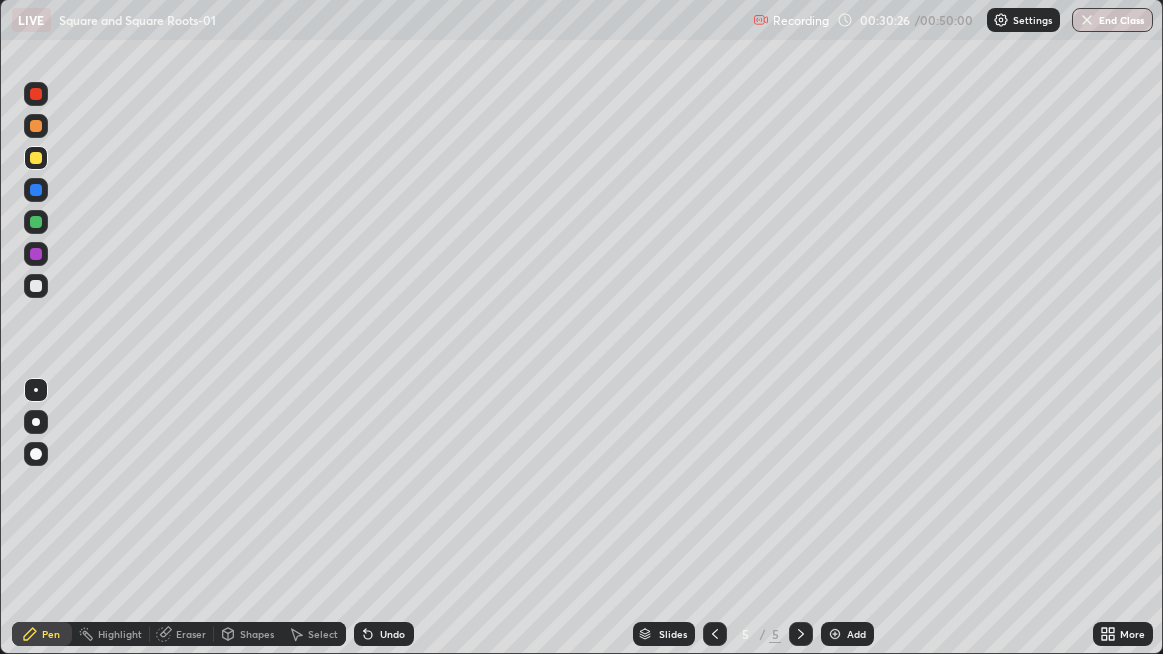 click on "Eraser" at bounding box center [191, 634] 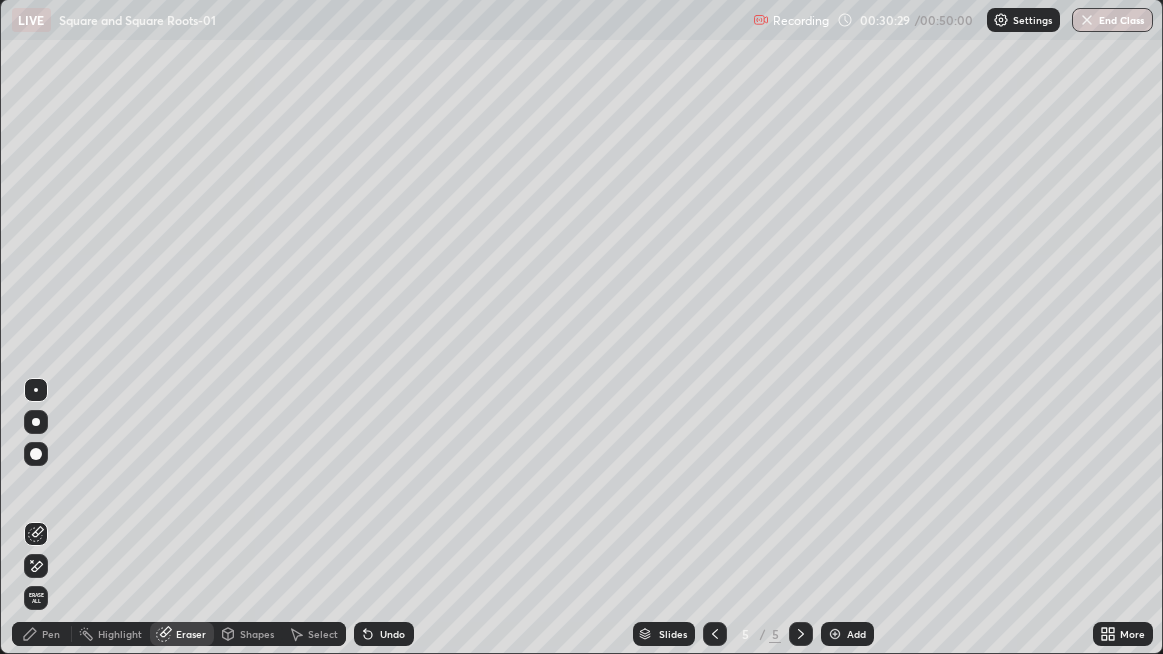 click on "Pen" at bounding box center [51, 634] 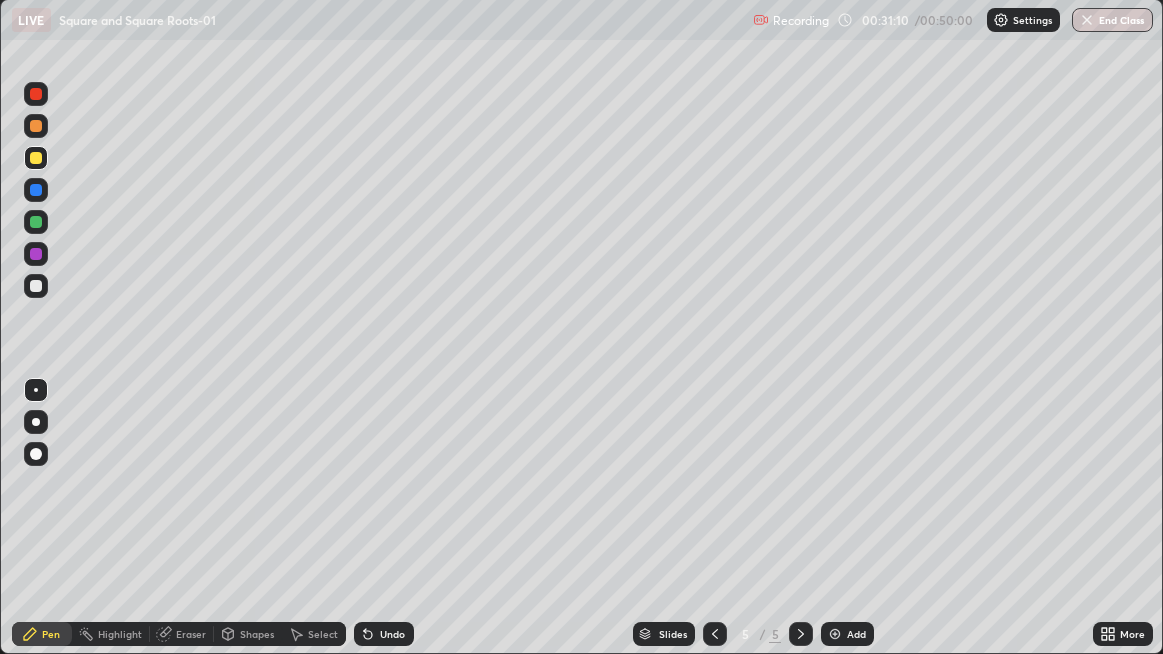 click on "Eraser" at bounding box center [191, 634] 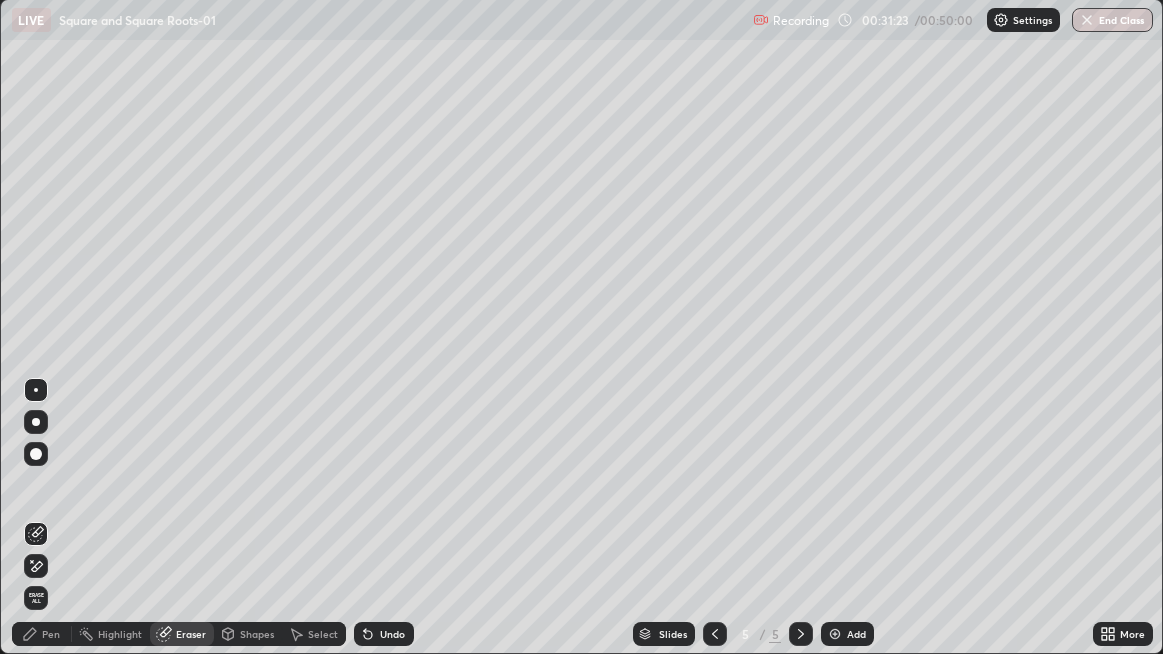 click on "Pen" at bounding box center (51, 634) 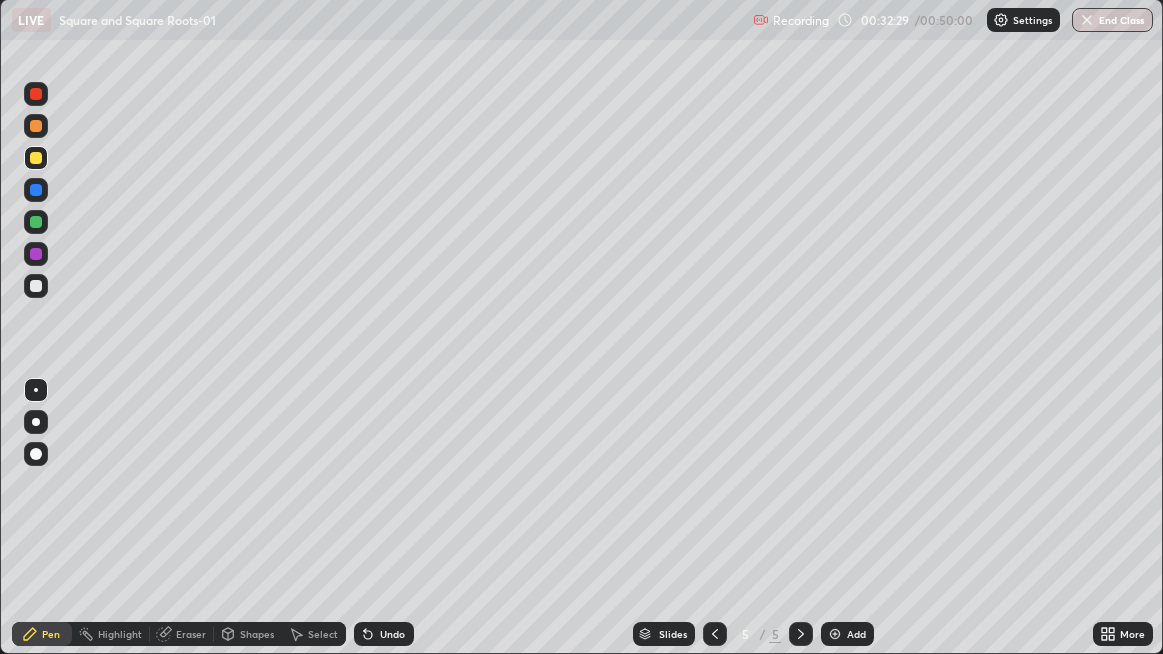 click 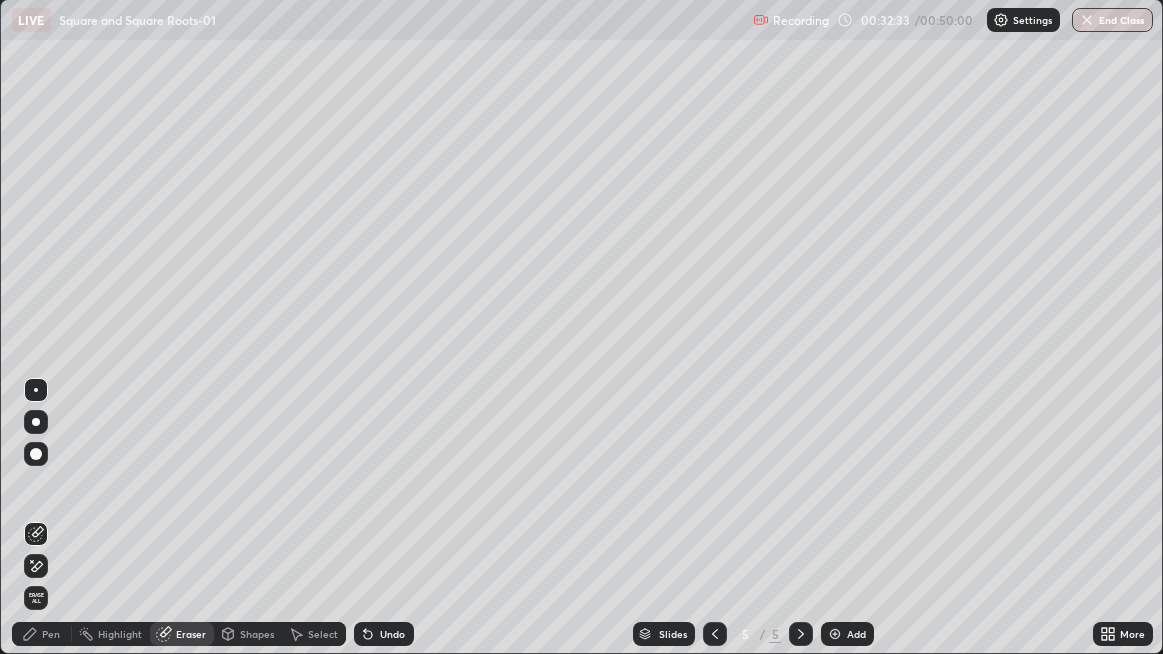 click on "Select" at bounding box center [314, 634] 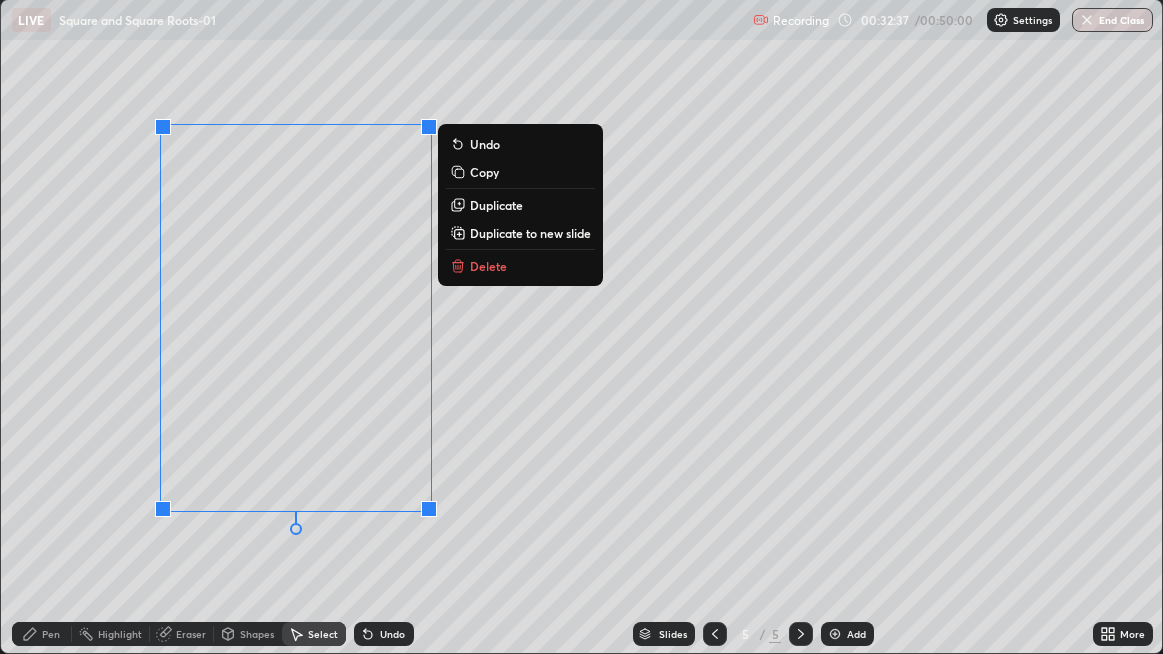 click on "Delete" at bounding box center [488, 266] 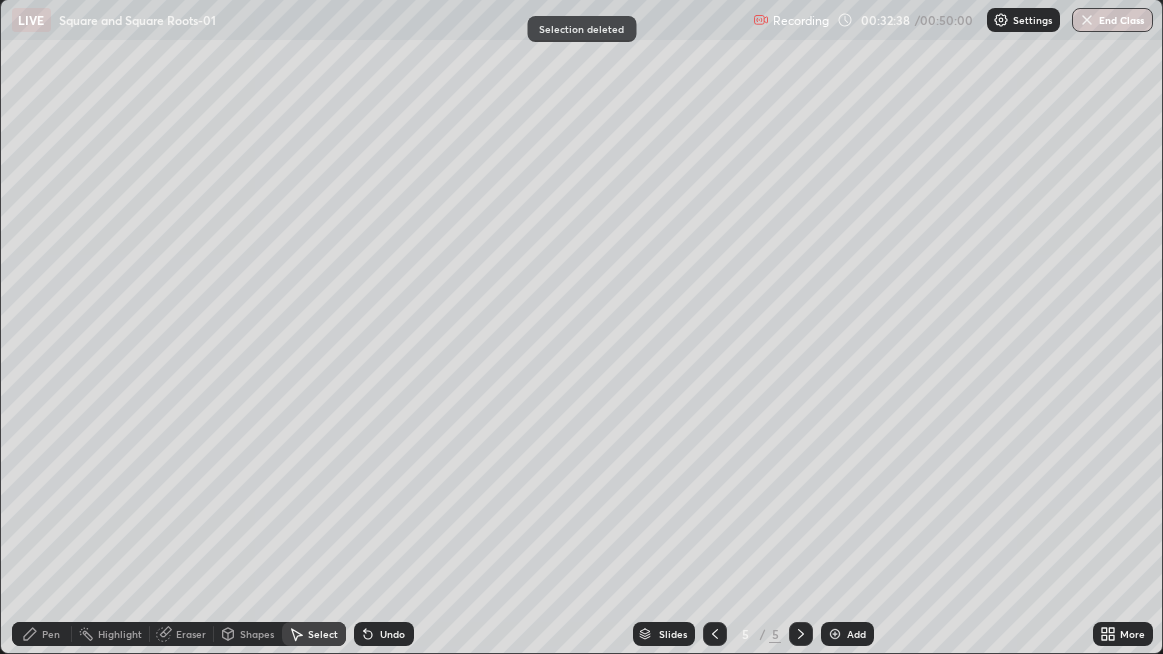 click on "Pen" at bounding box center [51, 634] 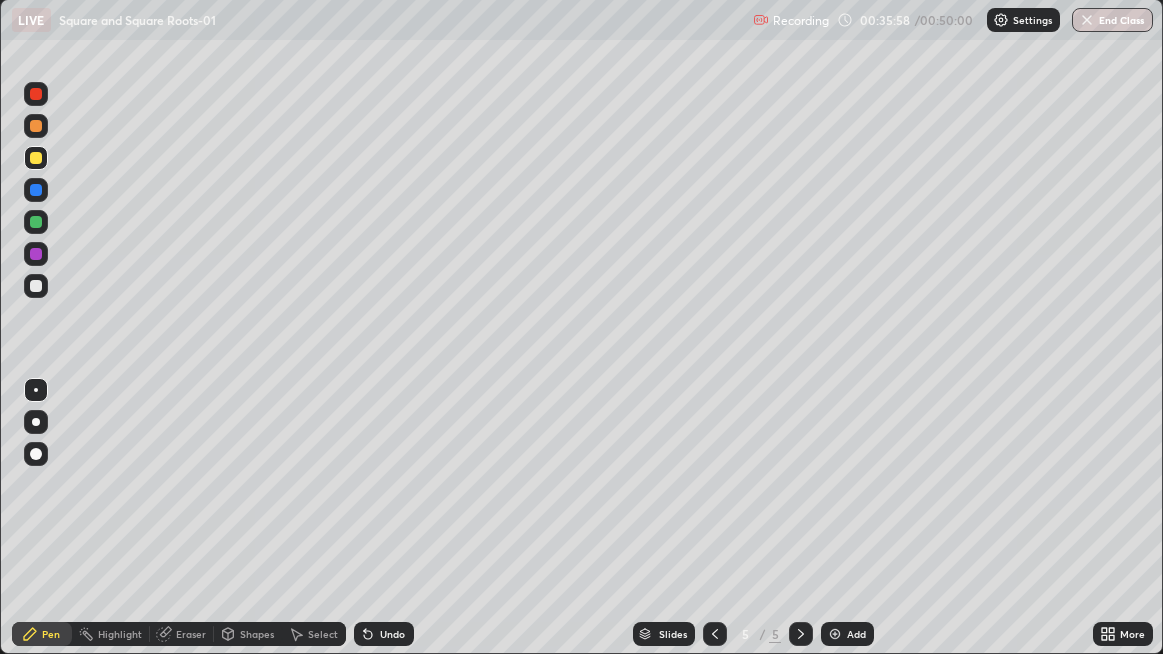 click on "Eraser" at bounding box center (191, 634) 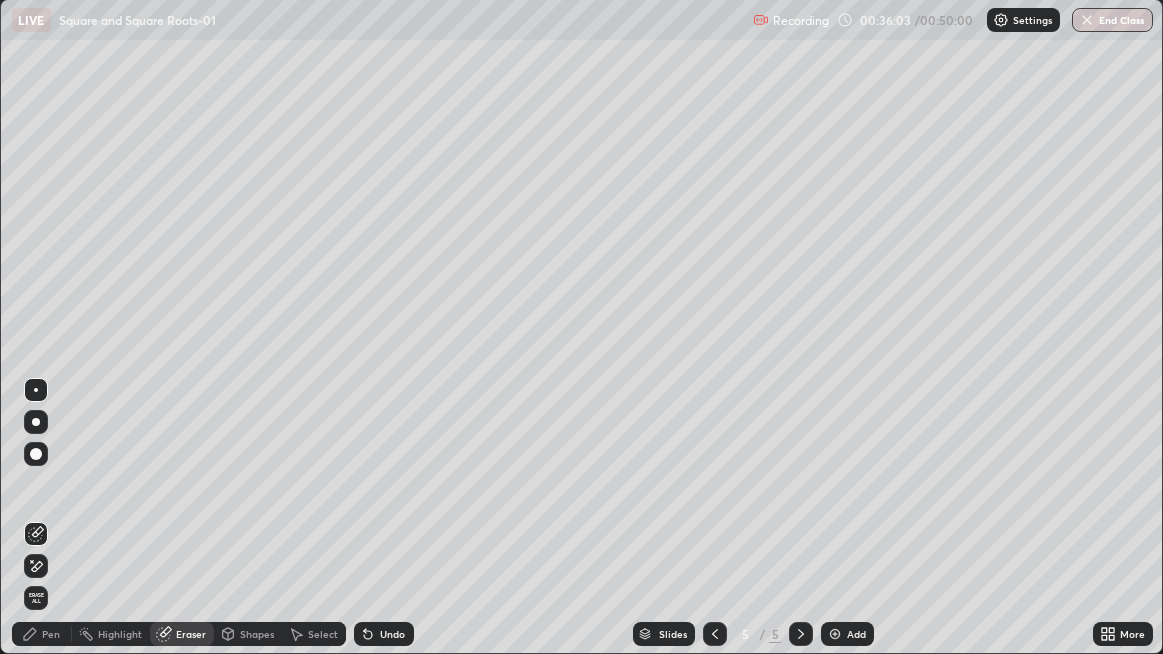 click on "Pen" at bounding box center [51, 634] 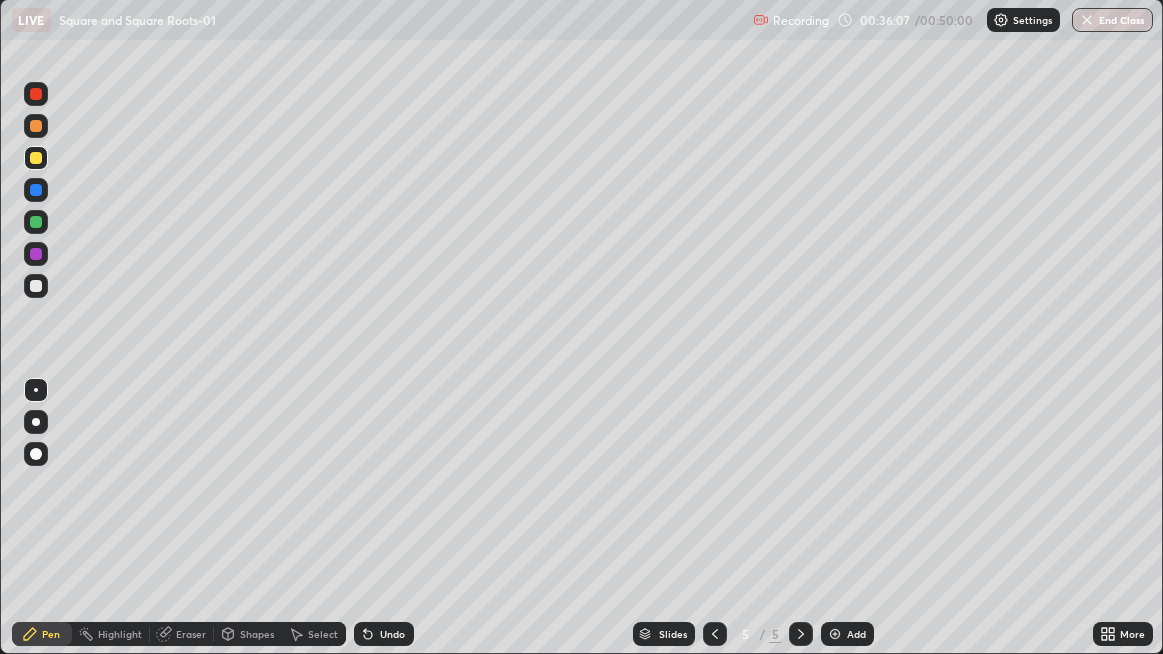click on "Eraser" at bounding box center (191, 634) 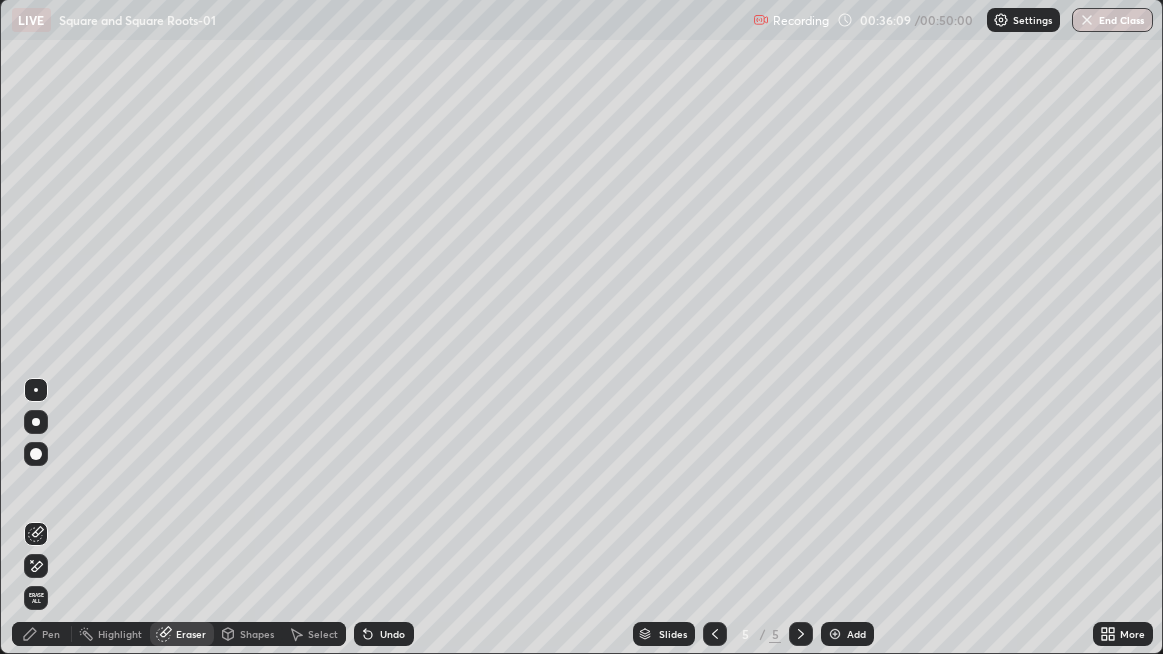 click 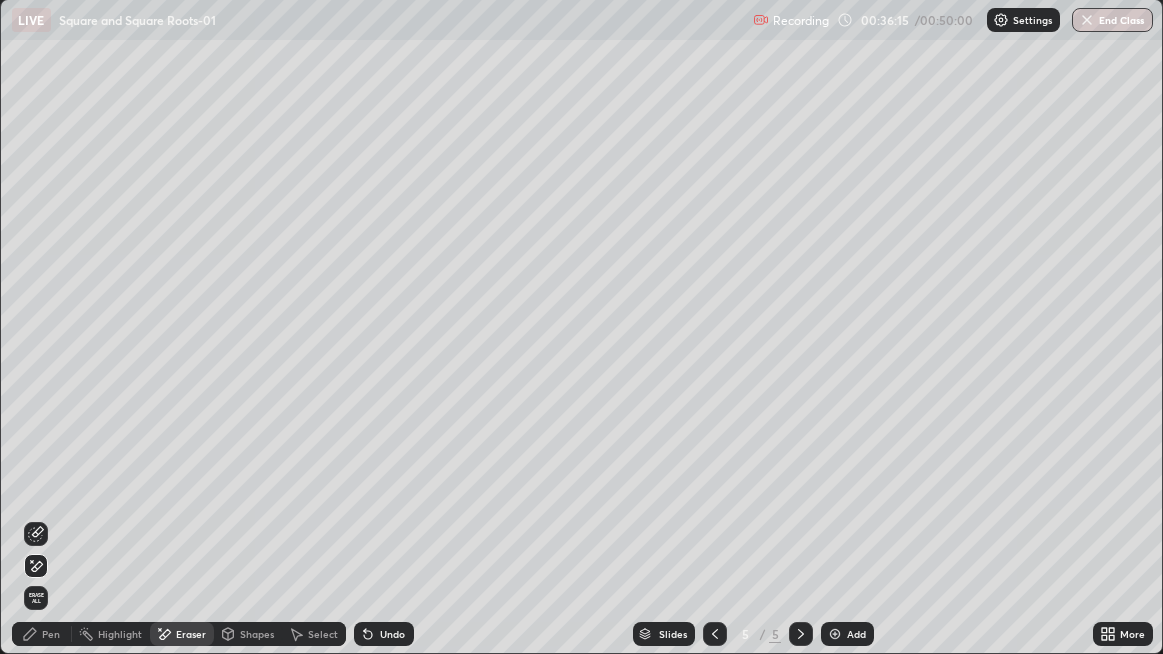 click on "Pen" at bounding box center (51, 634) 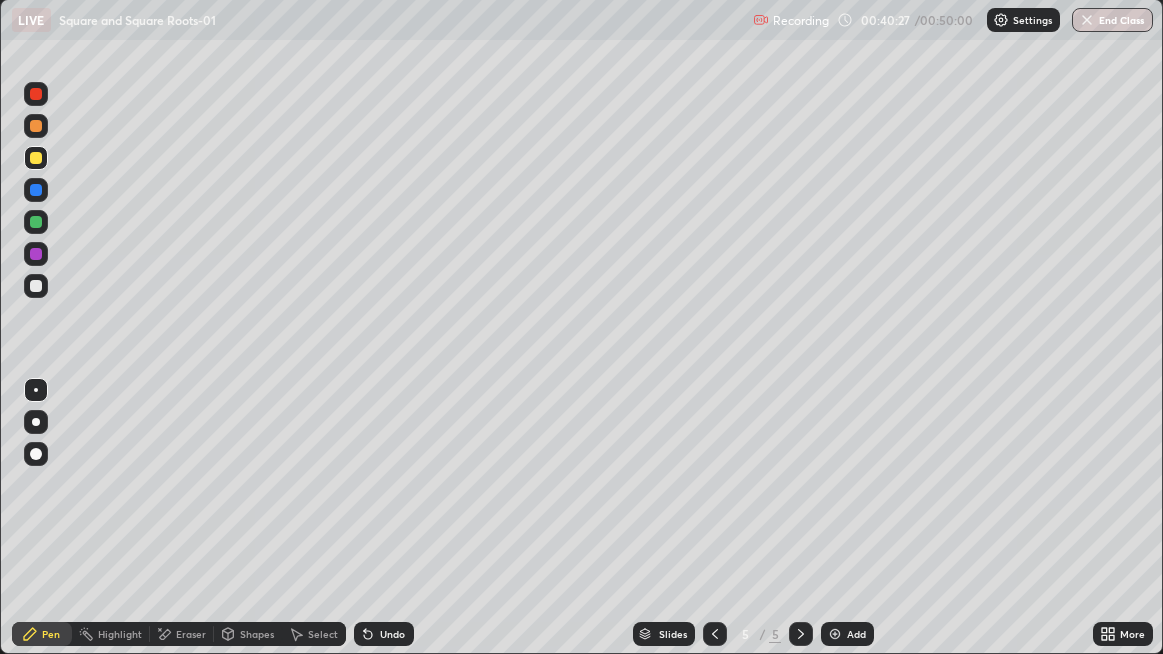 click on "Add" at bounding box center [847, 634] 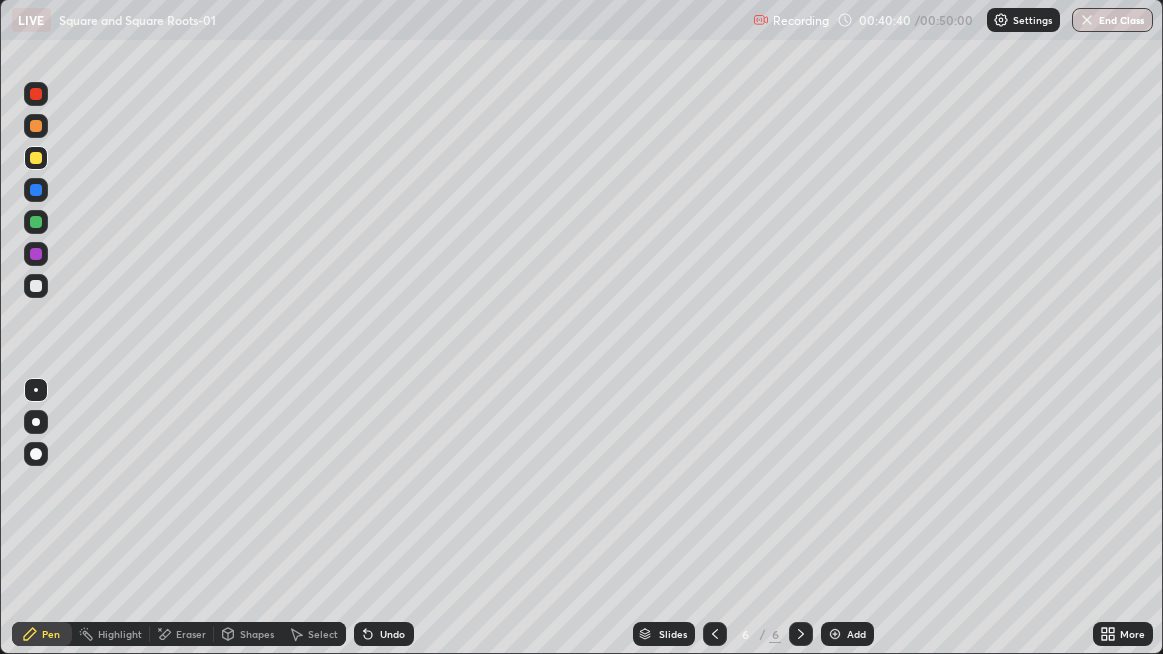 click on "Eraser" at bounding box center [191, 634] 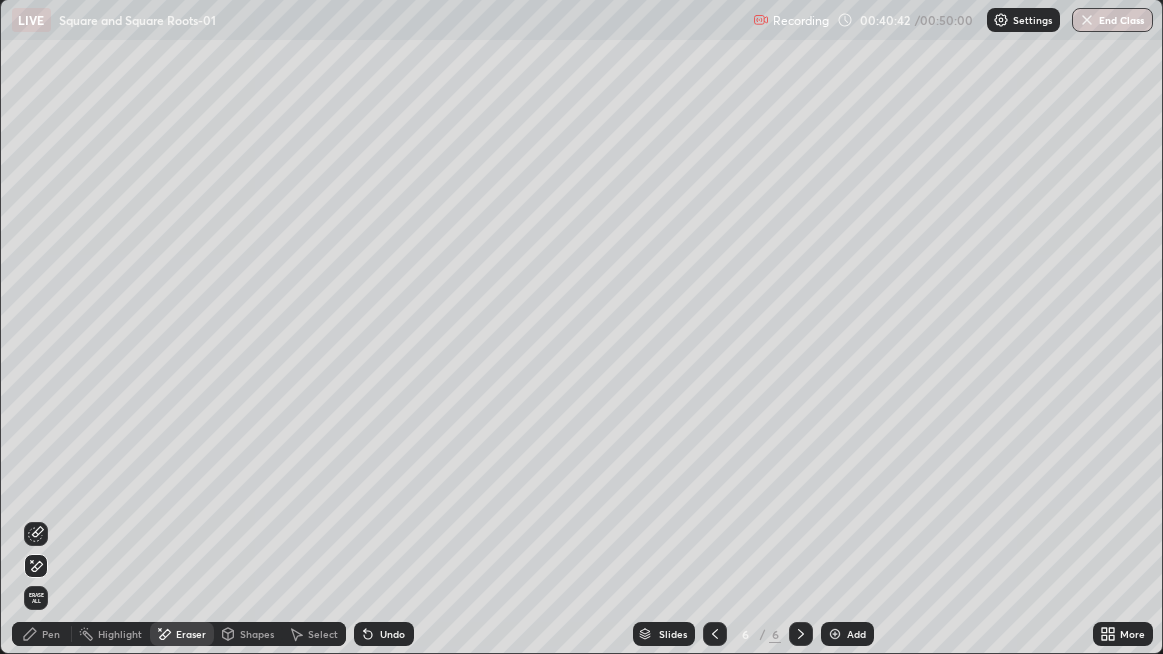 click on "Pen" at bounding box center [51, 634] 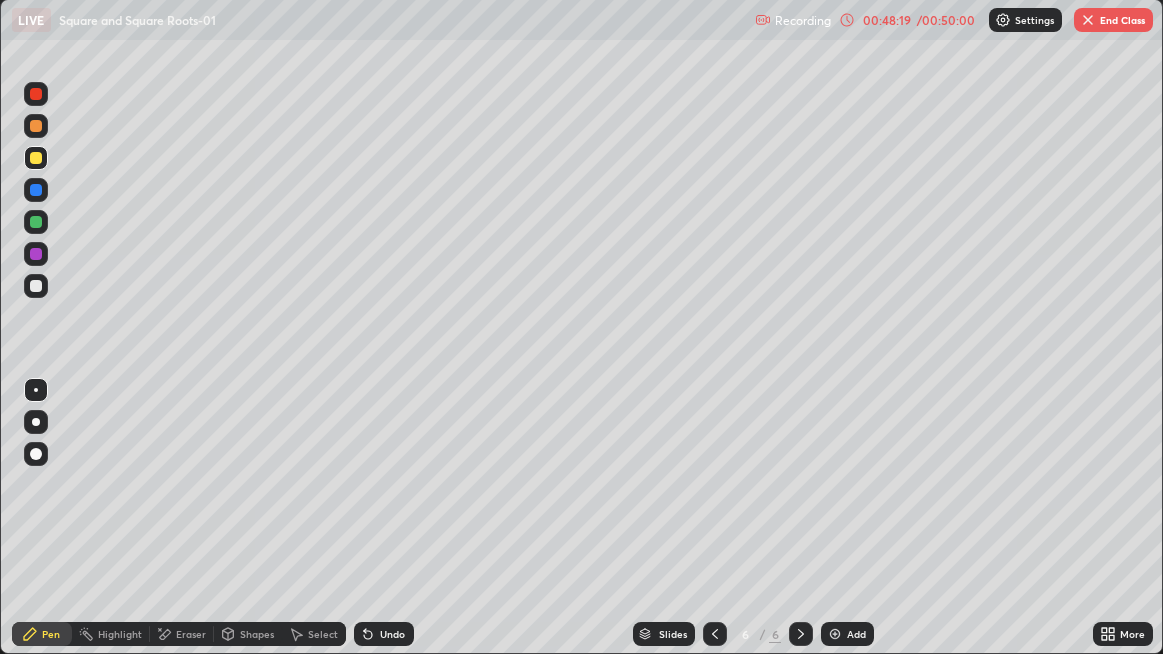click on "Undo" at bounding box center [392, 634] 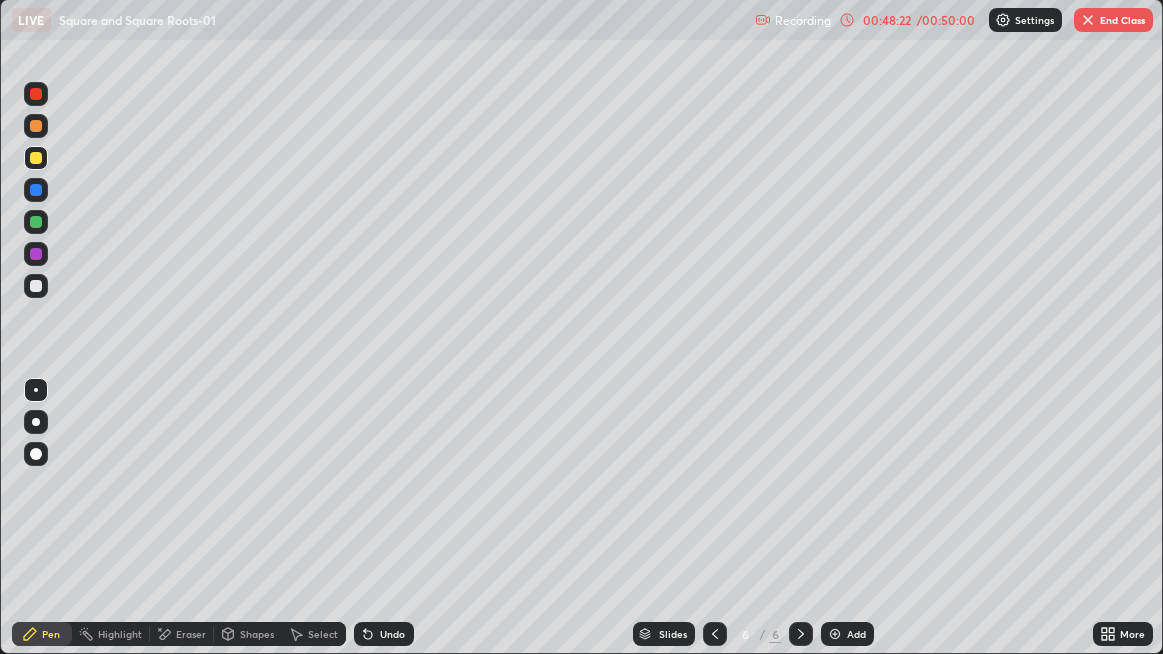 click on "Eraser" at bounding box center [191, 634] 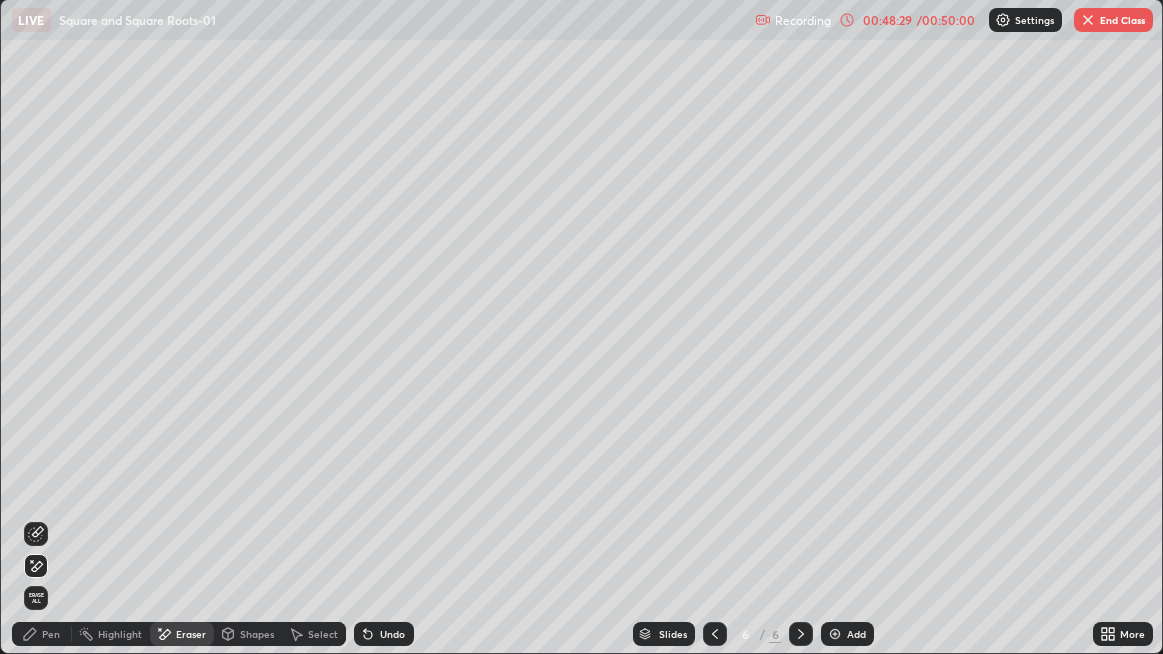 click on "Pen" at bounding box center (51, 634) 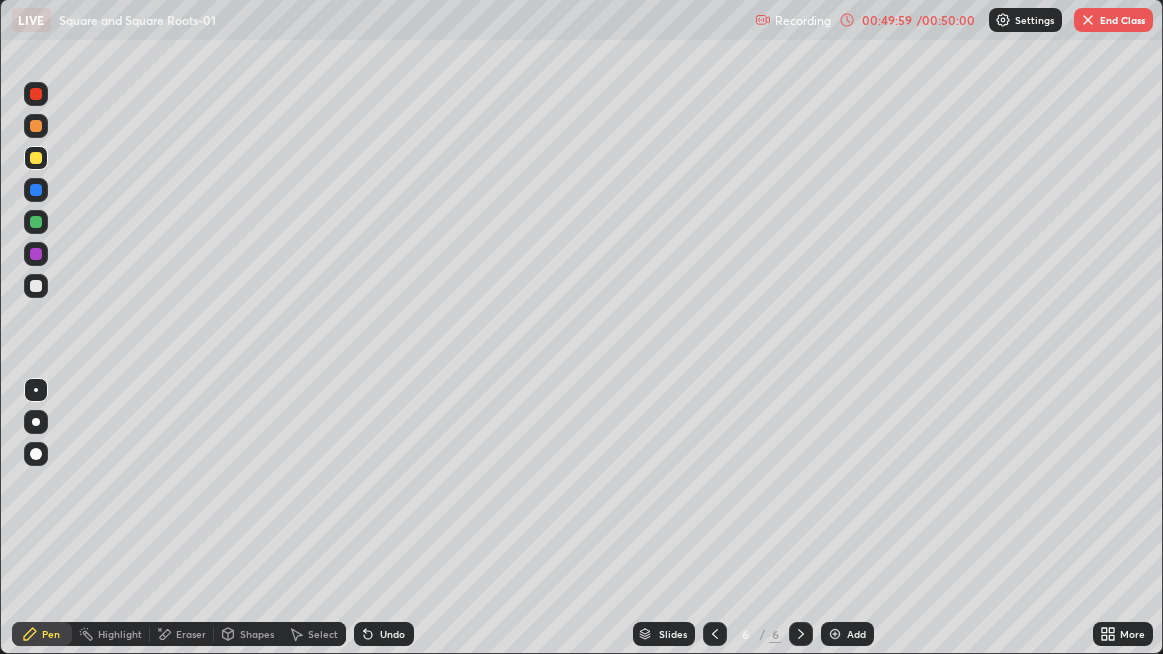 click on "Eraser" at bounding box center [191, 634] 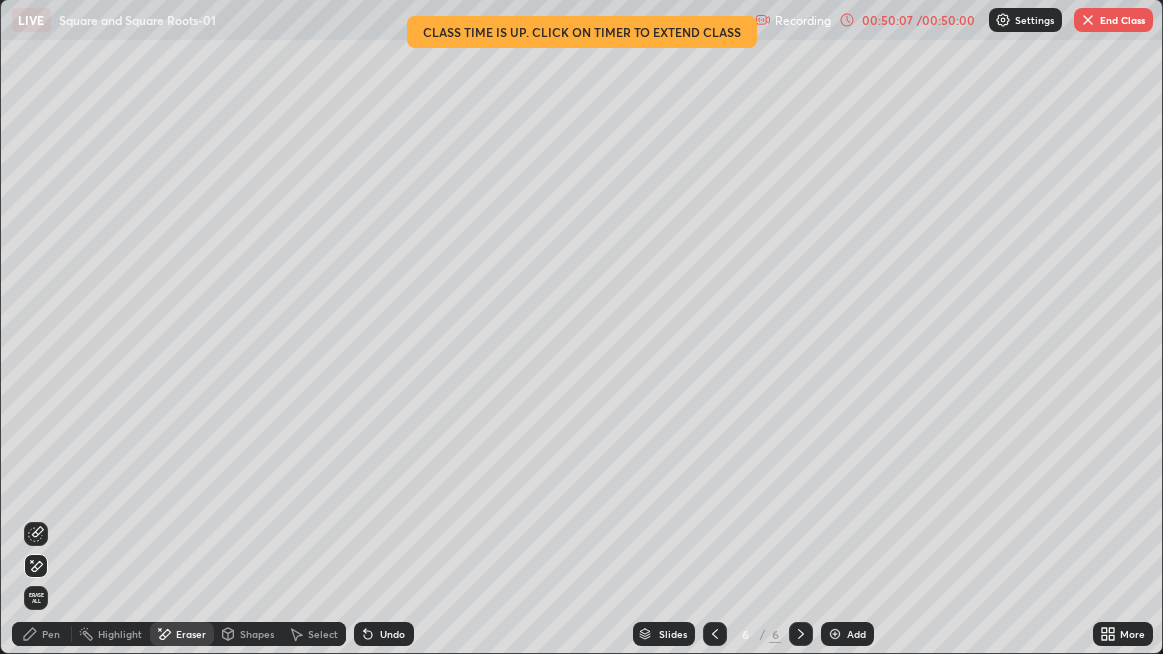 click on "Pen" at bounding box center [51, 634] 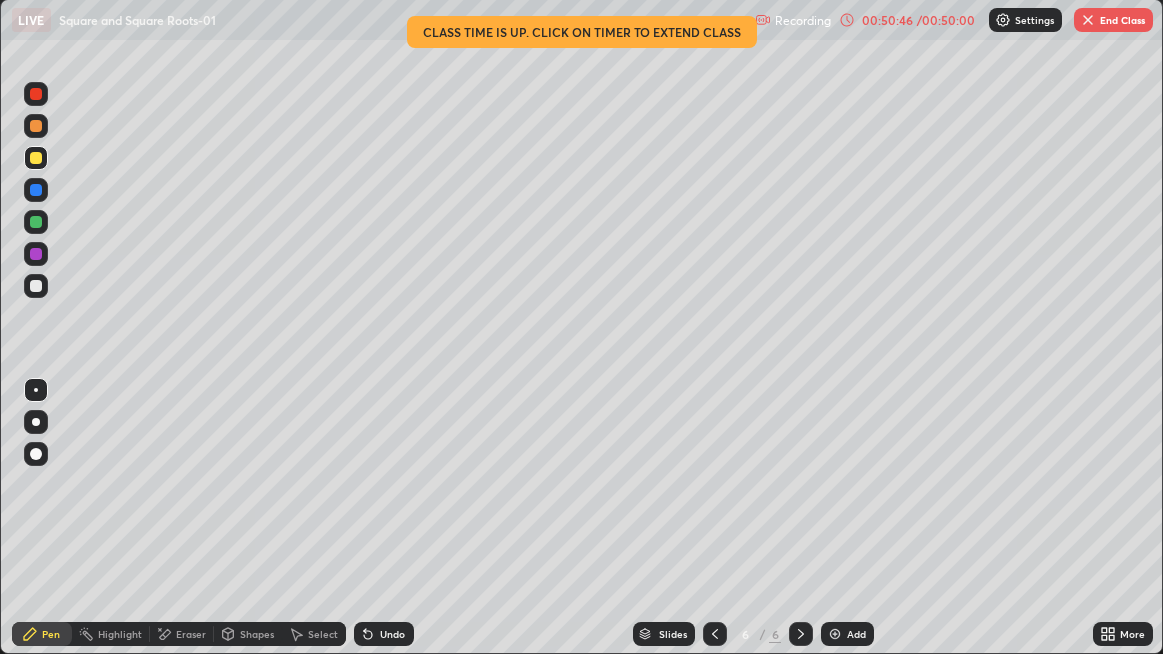 click on "Undo" at bounding box center [392, 634] 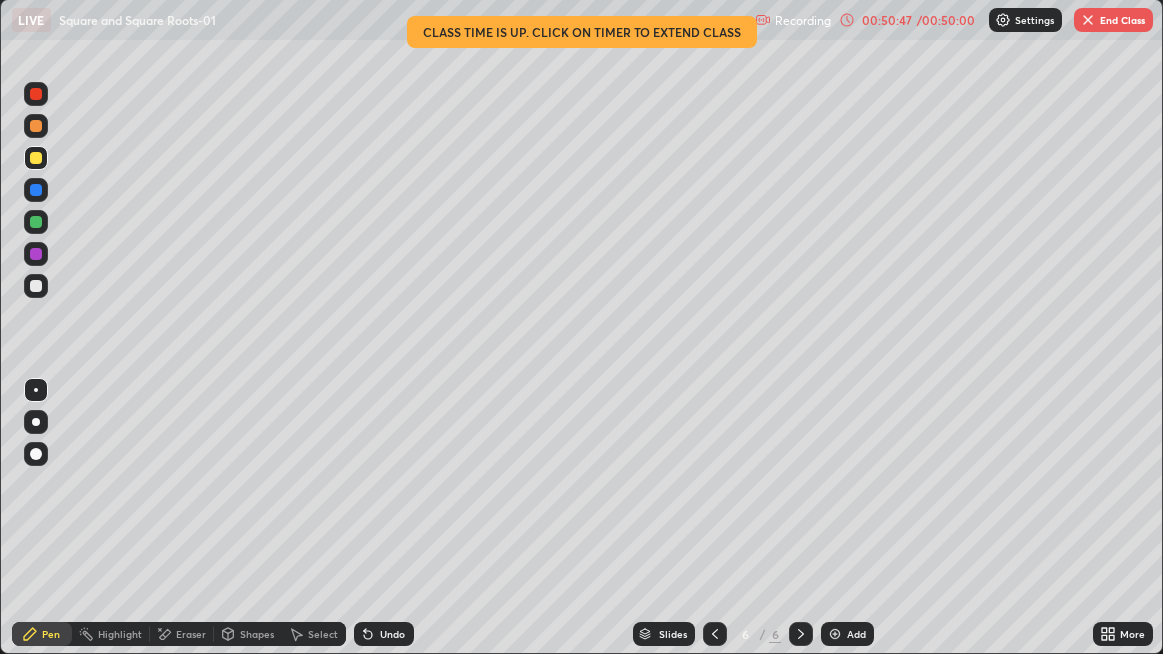 click on "Undo" at bounding box center (384, 634) 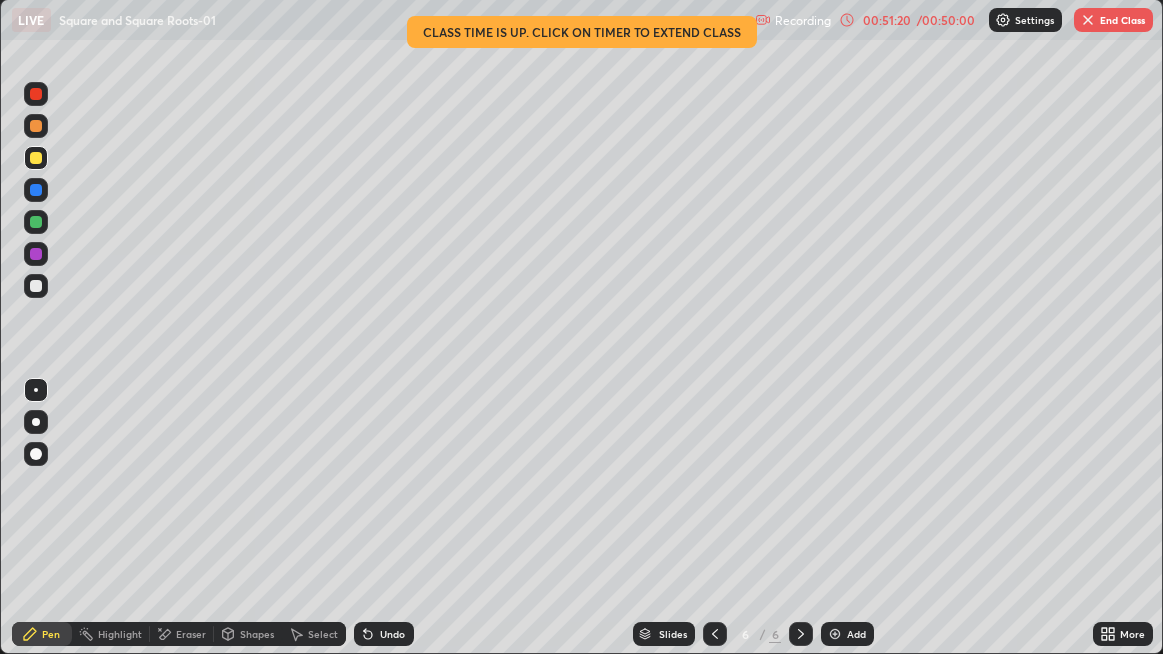click on "Eraser" at bounding box center [191, 634] 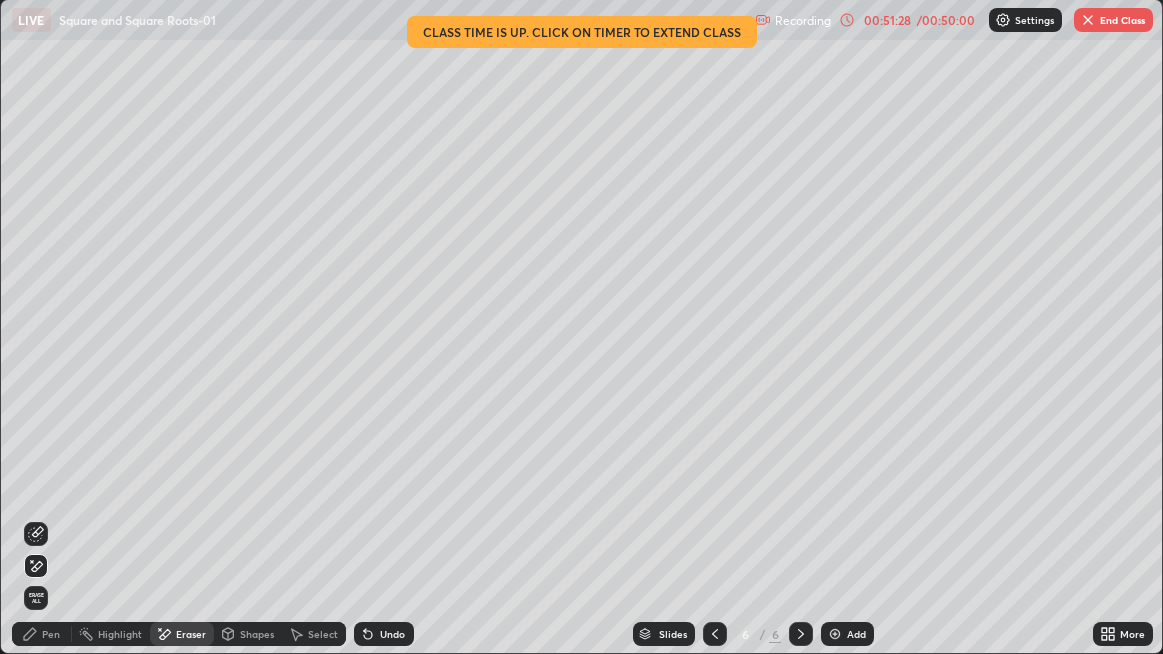 click on "Pen" at bounding box center (51, 634) 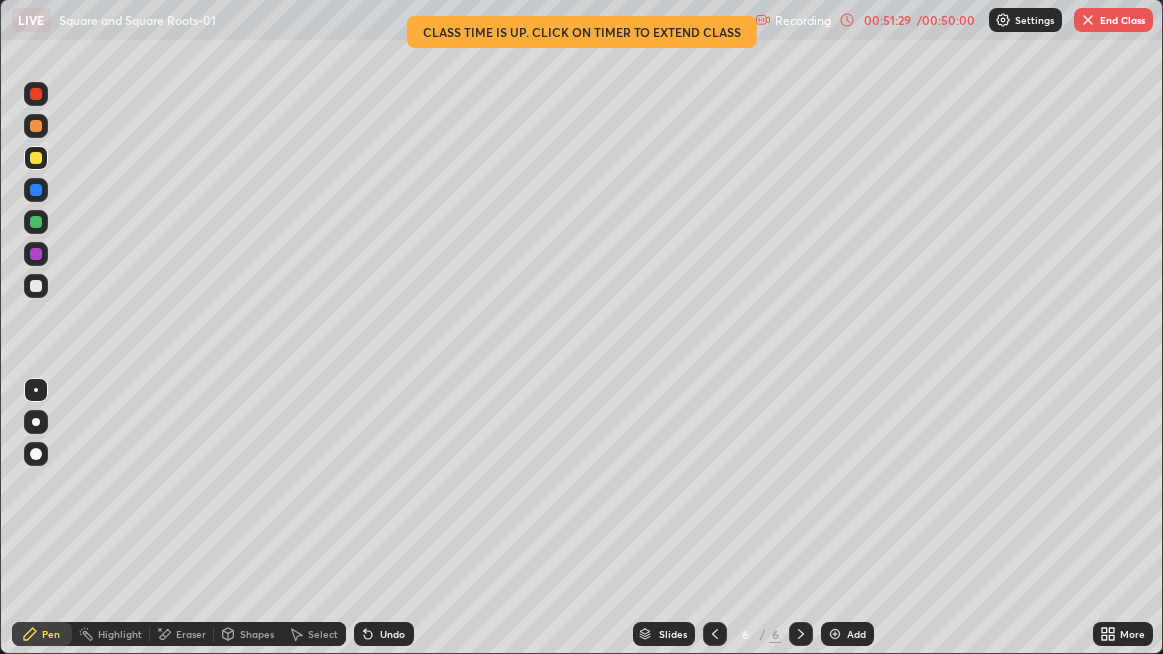 click on "Highlight" at bounding box center (120, 634) 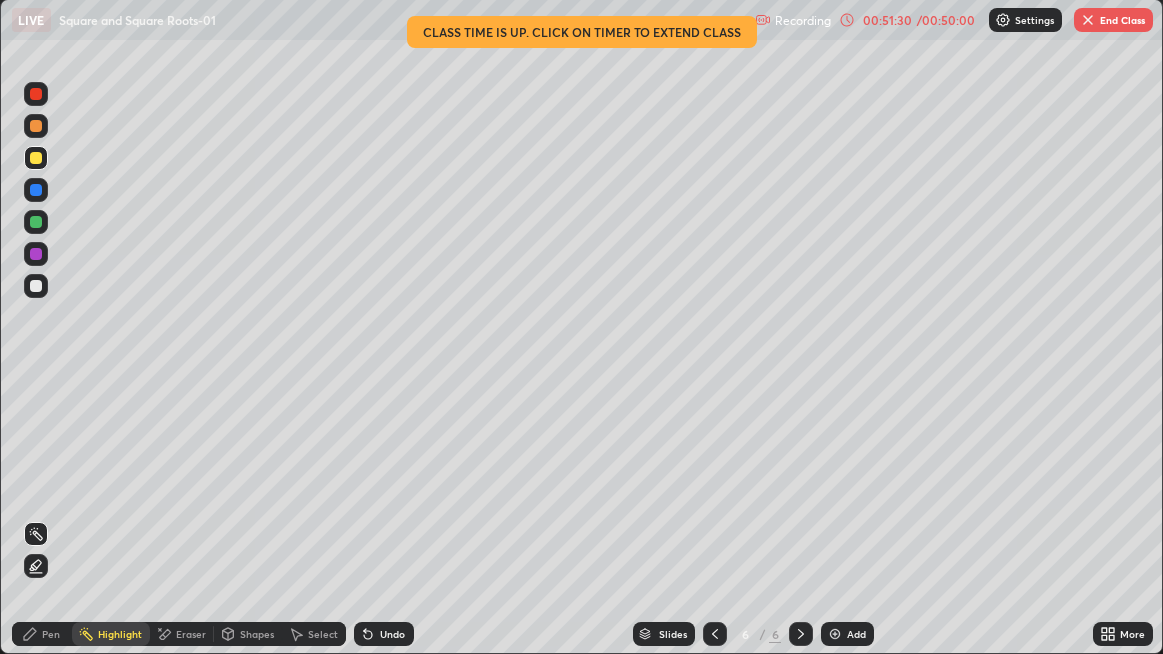 click on "Eraser" at bounding box center (191, 634) 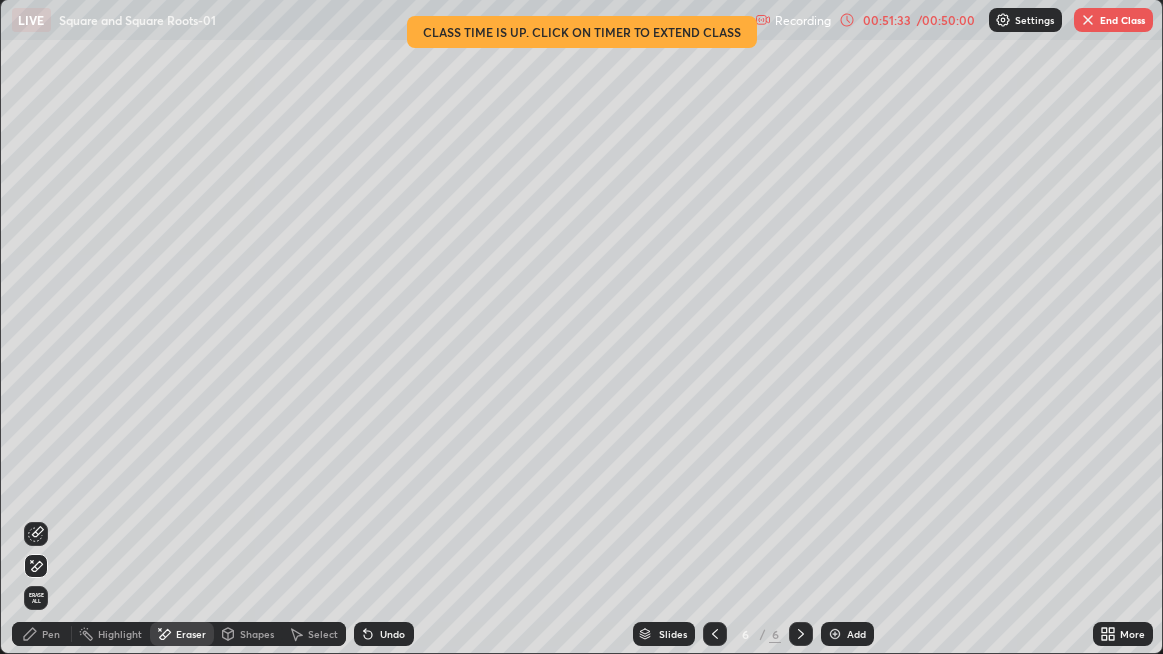 click on "Pen" at bounding box center [51, 634] 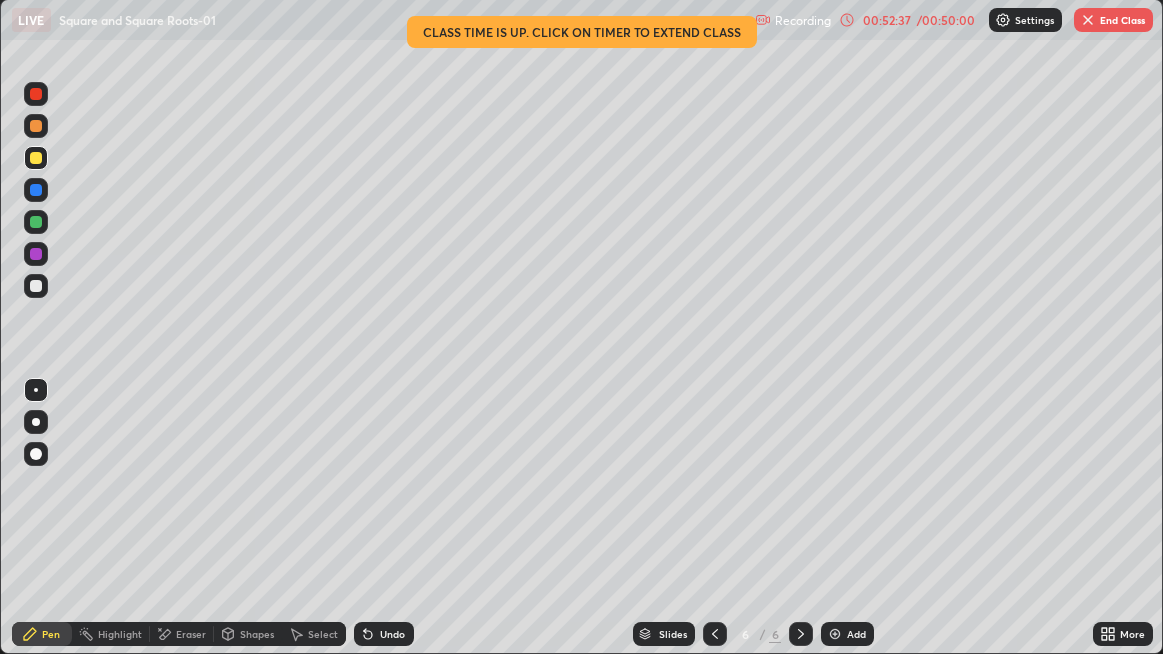 click on "End Class" at bounding box center [1113, 20] 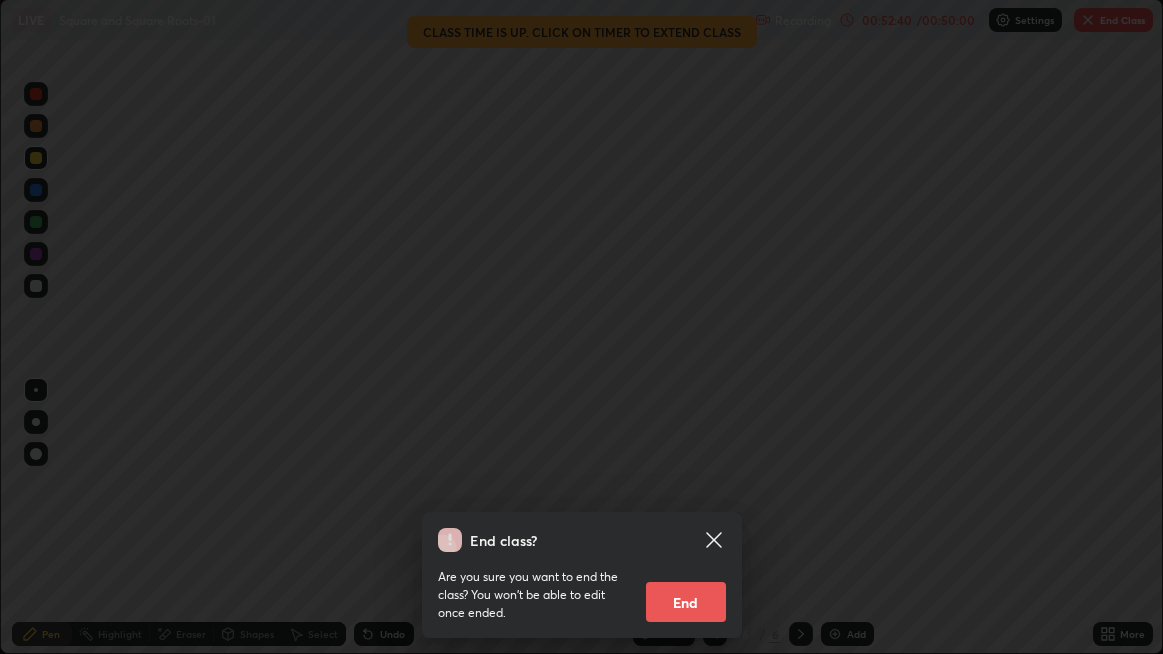 click on "End" at bounding box center [686, 602] 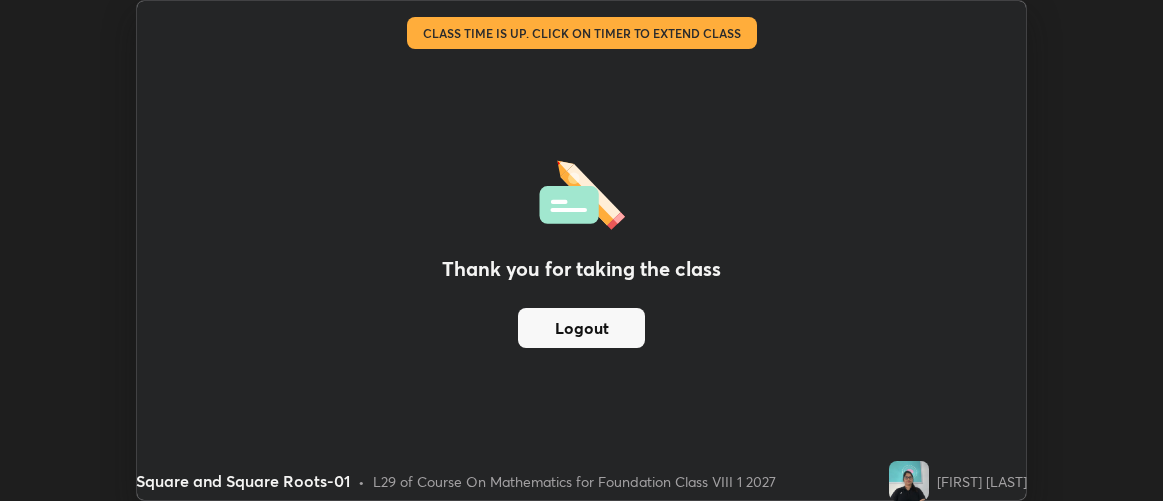 scroll, scrollTop: 500, scrollLeft: 1163, axis: both 